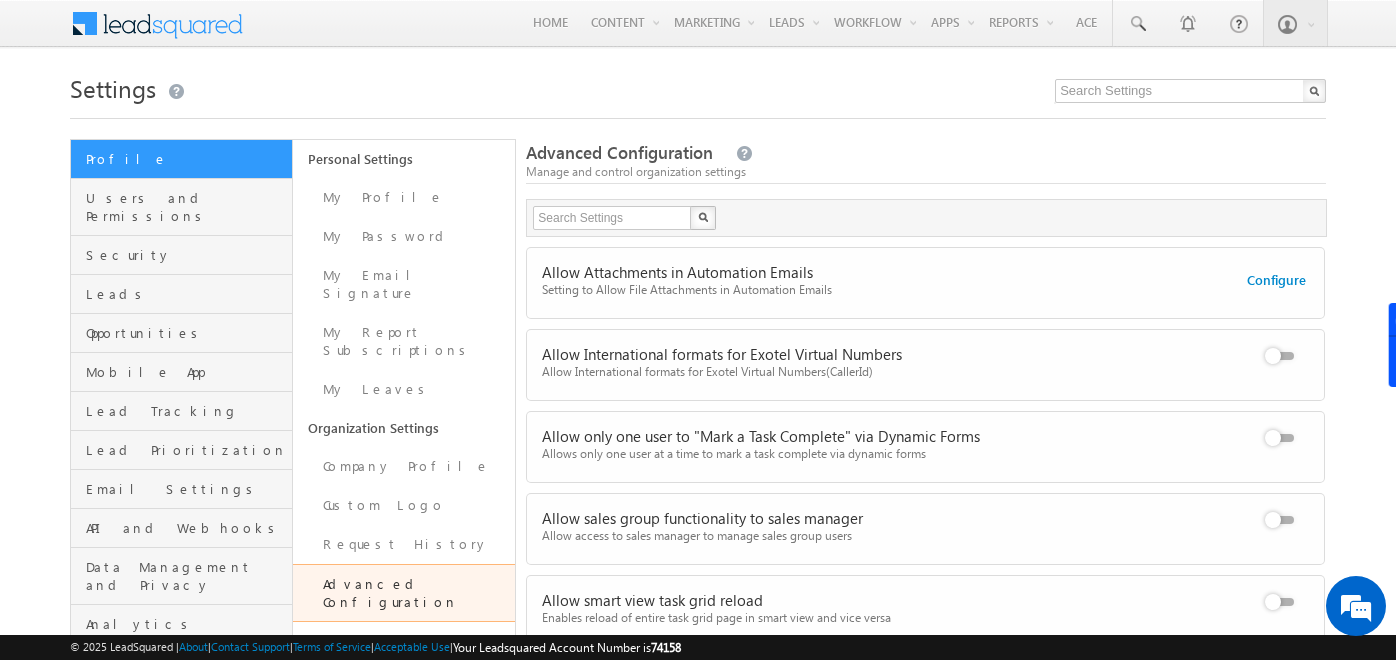 scroll, scrollTop: 44, scrollLeft: 0, axis: vertical 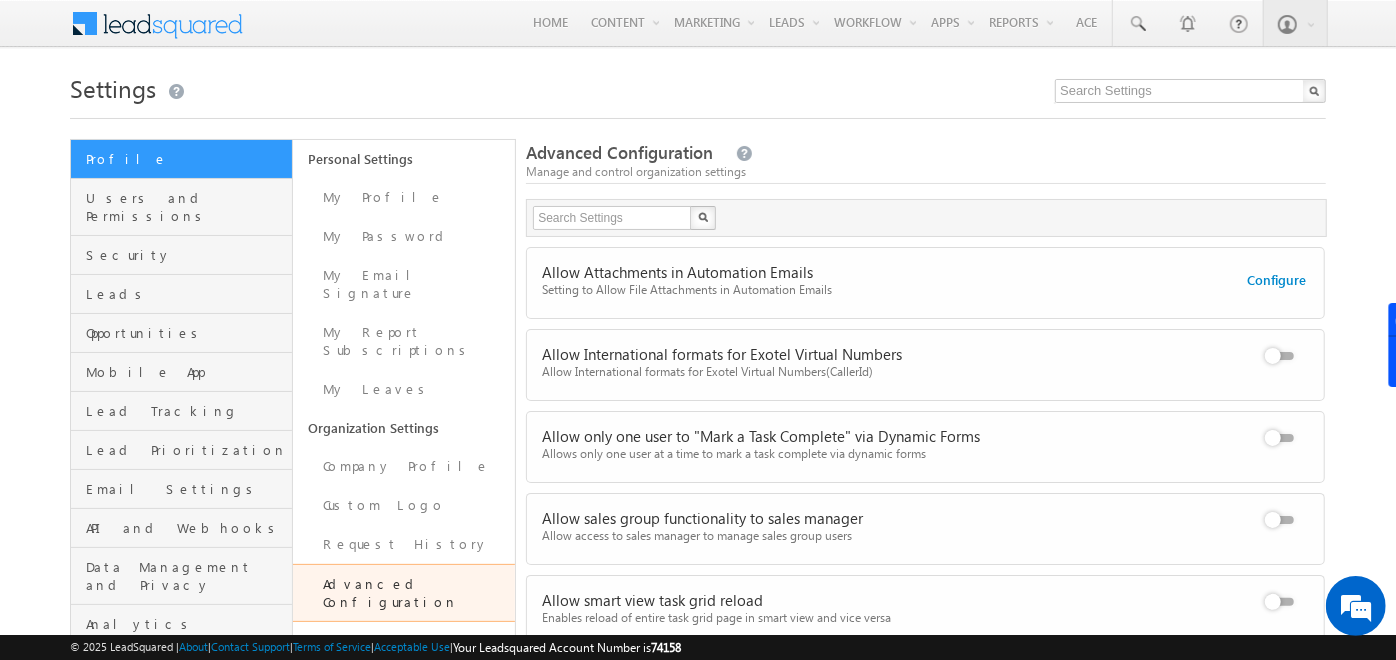 click at bounding box center (170, 21) 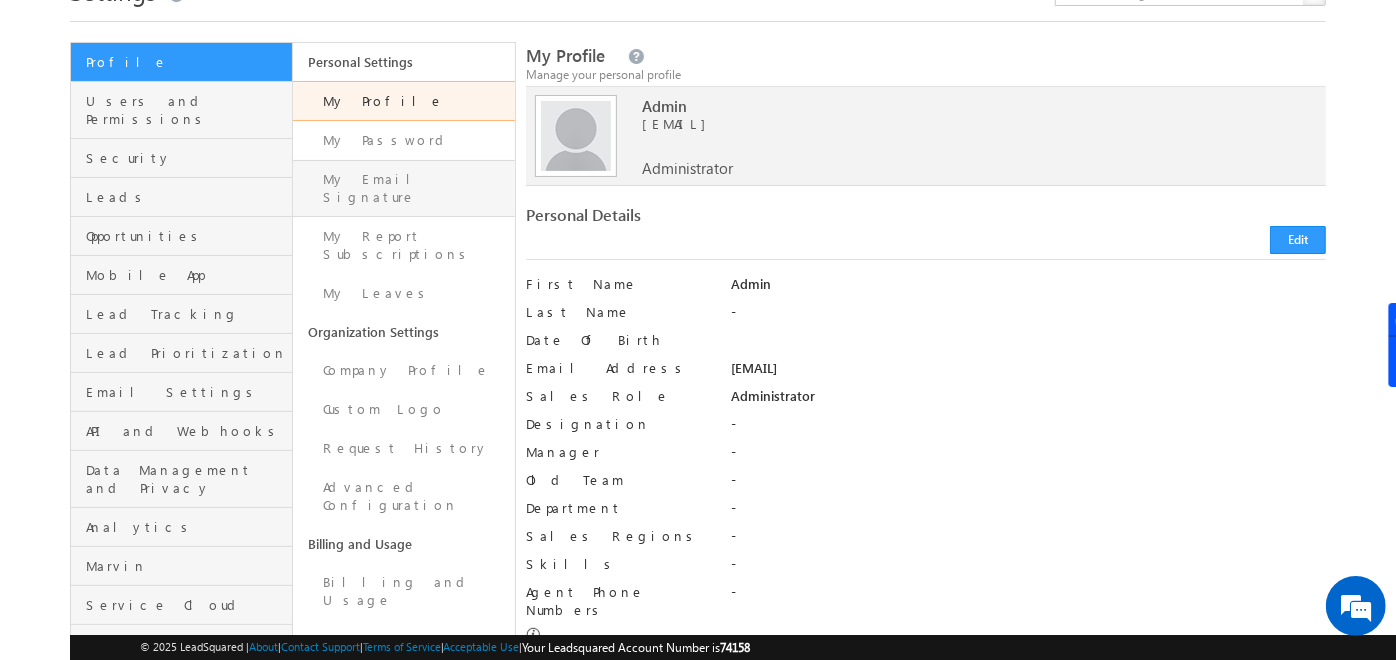 scroll, scrollTop: 72, scrollLeft: 0, axis: vertical 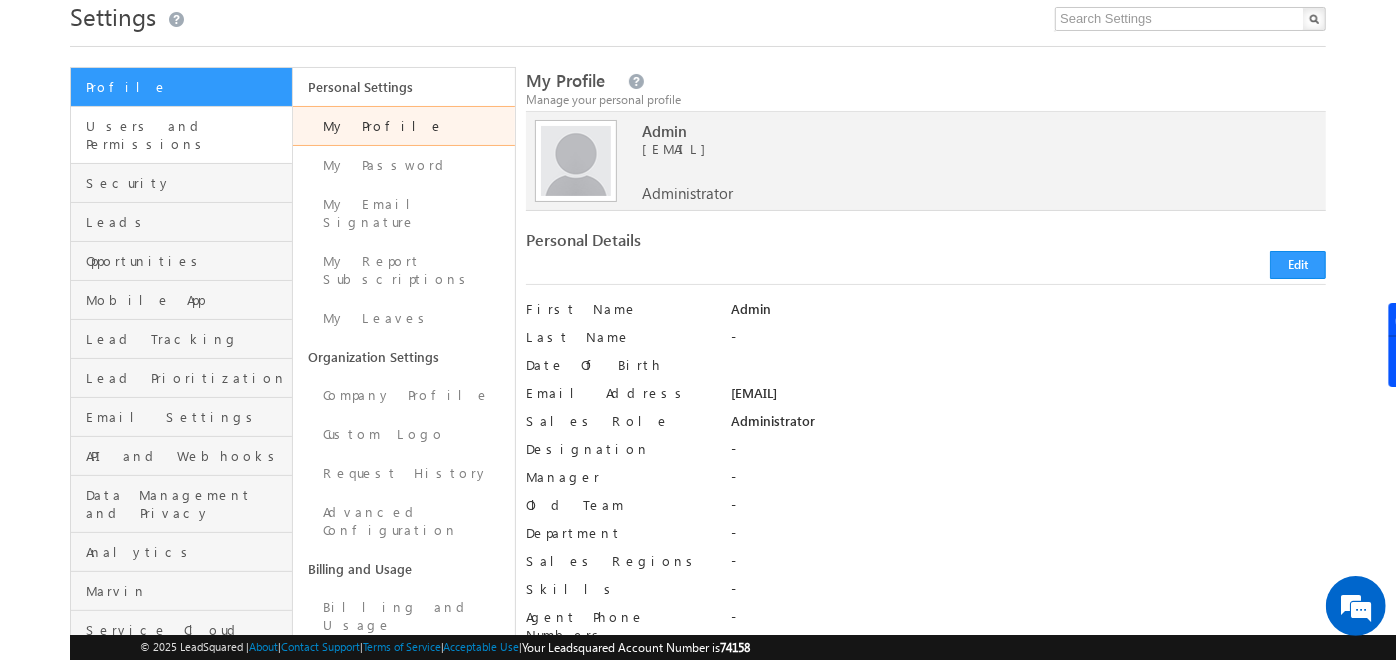 click on "Users and Permissions" at bounding box center (181, 135) 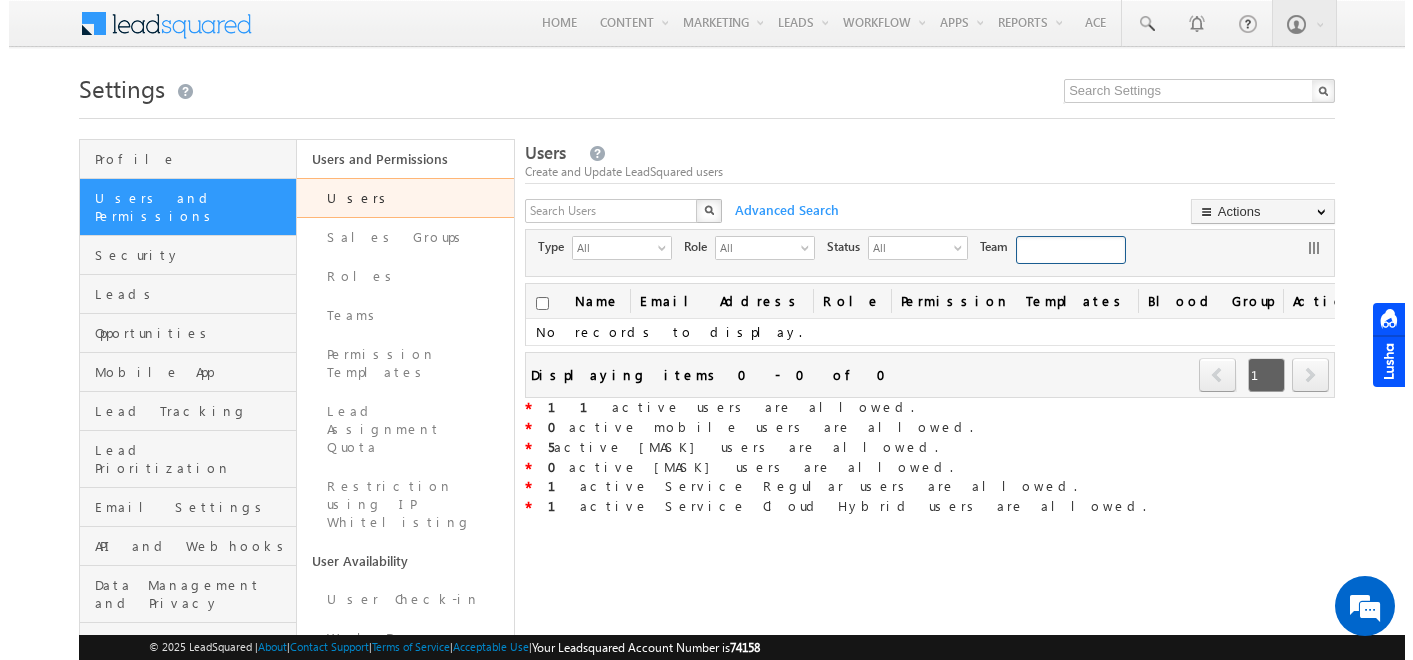 scroll, scrollTop: 0, scrollLeft: 0, axis: both 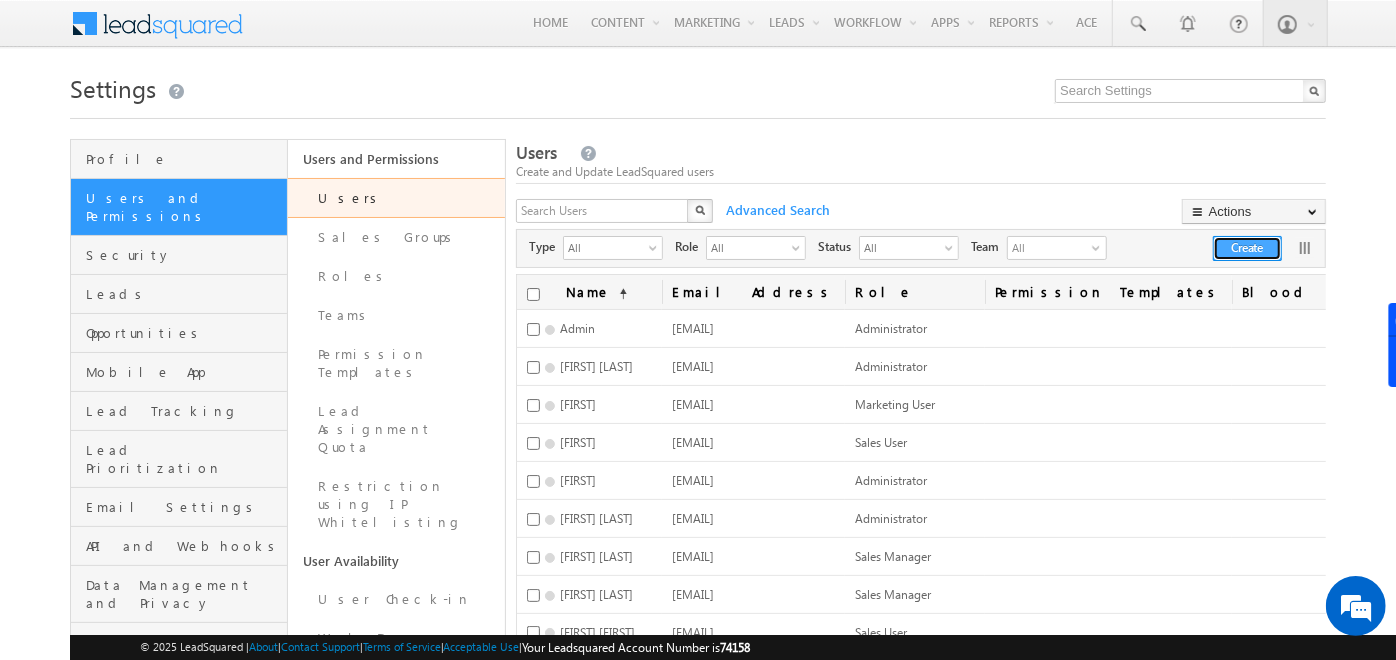 click on "Create" at bounding box center [1247, 248] 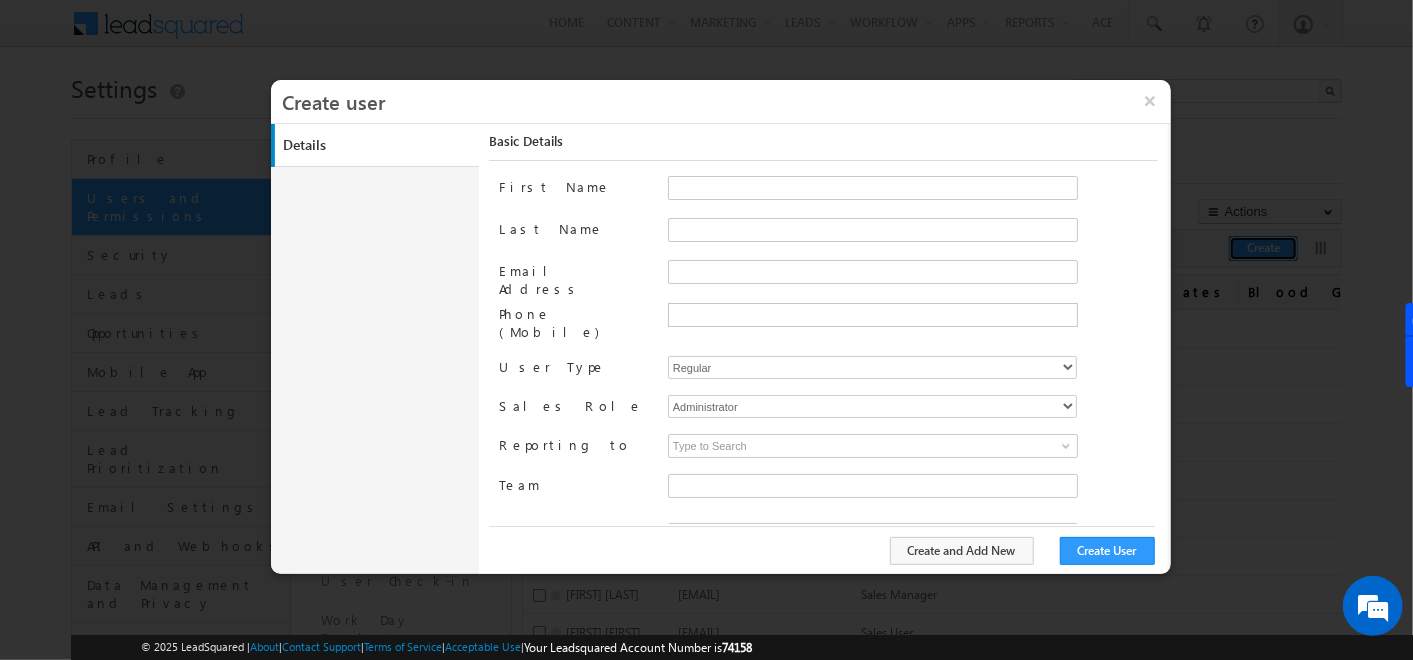 type on "f26bfe00-8d9c-11ec-8597-0681fe0b10f8" 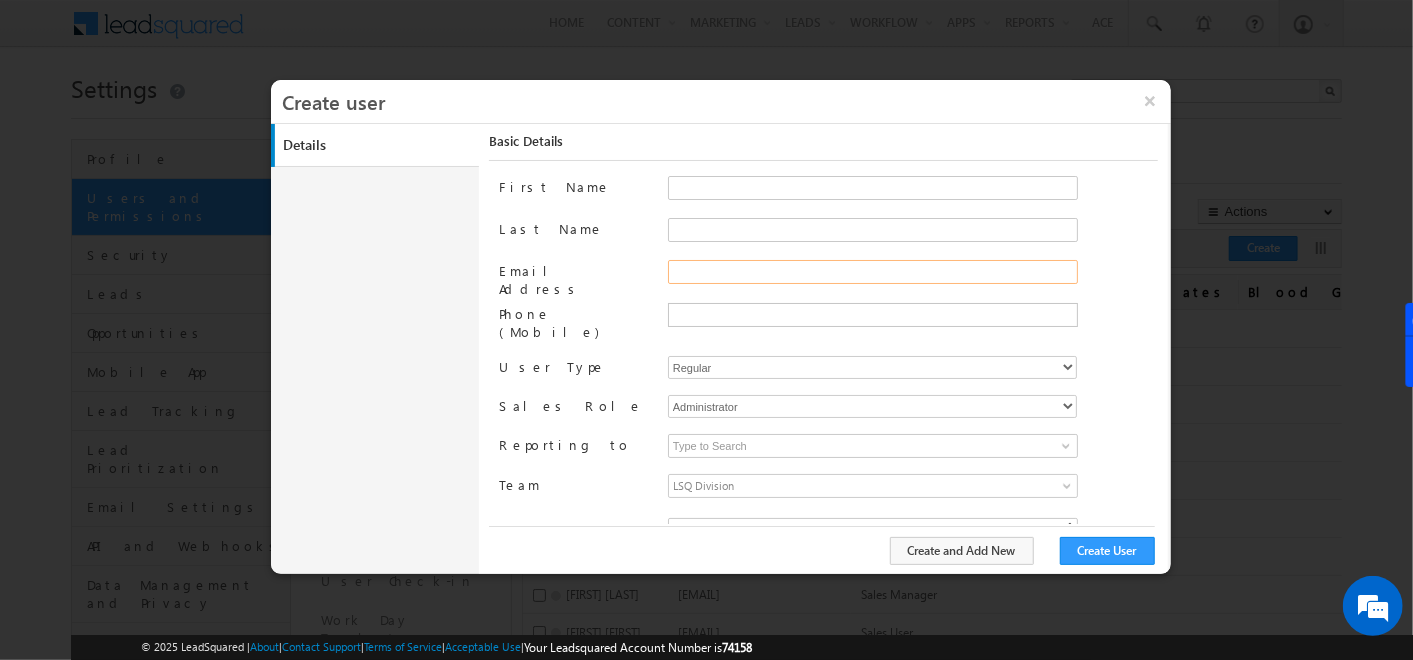click on "Email Address" at bounding box center (873, 272) 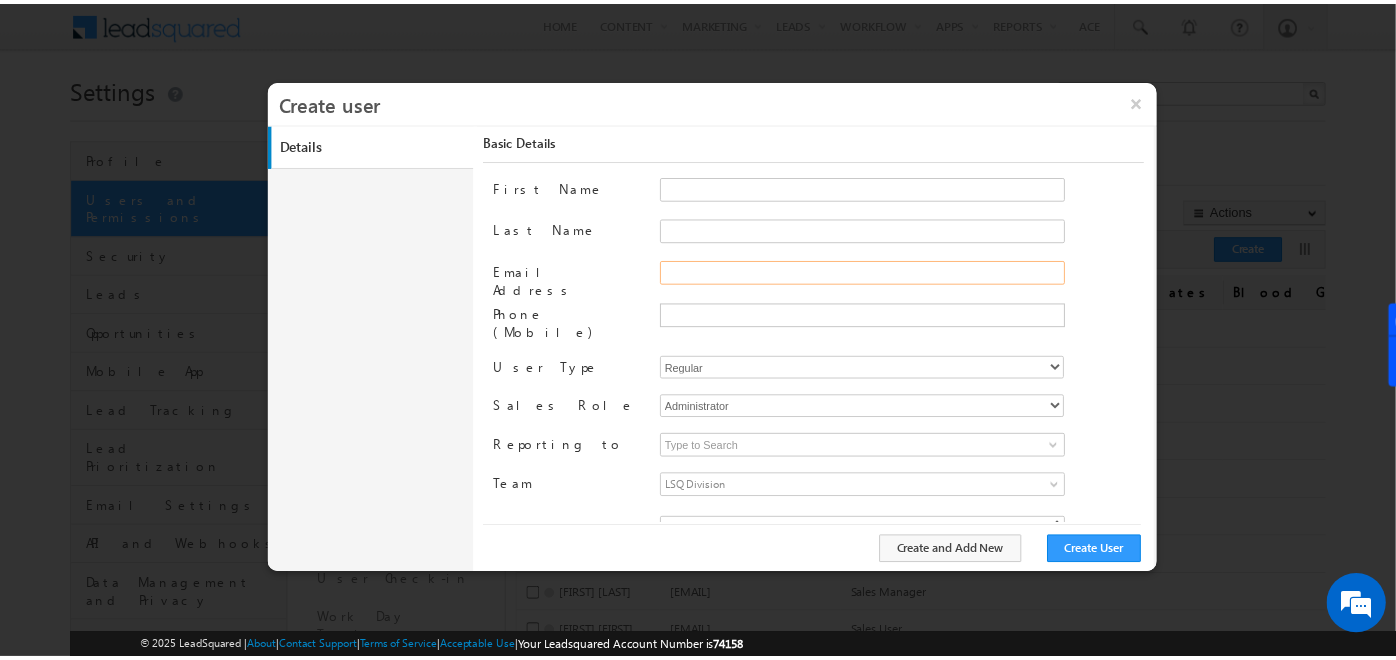 scroll, scrollTop: 0, scrollLeft: 0, axis: both 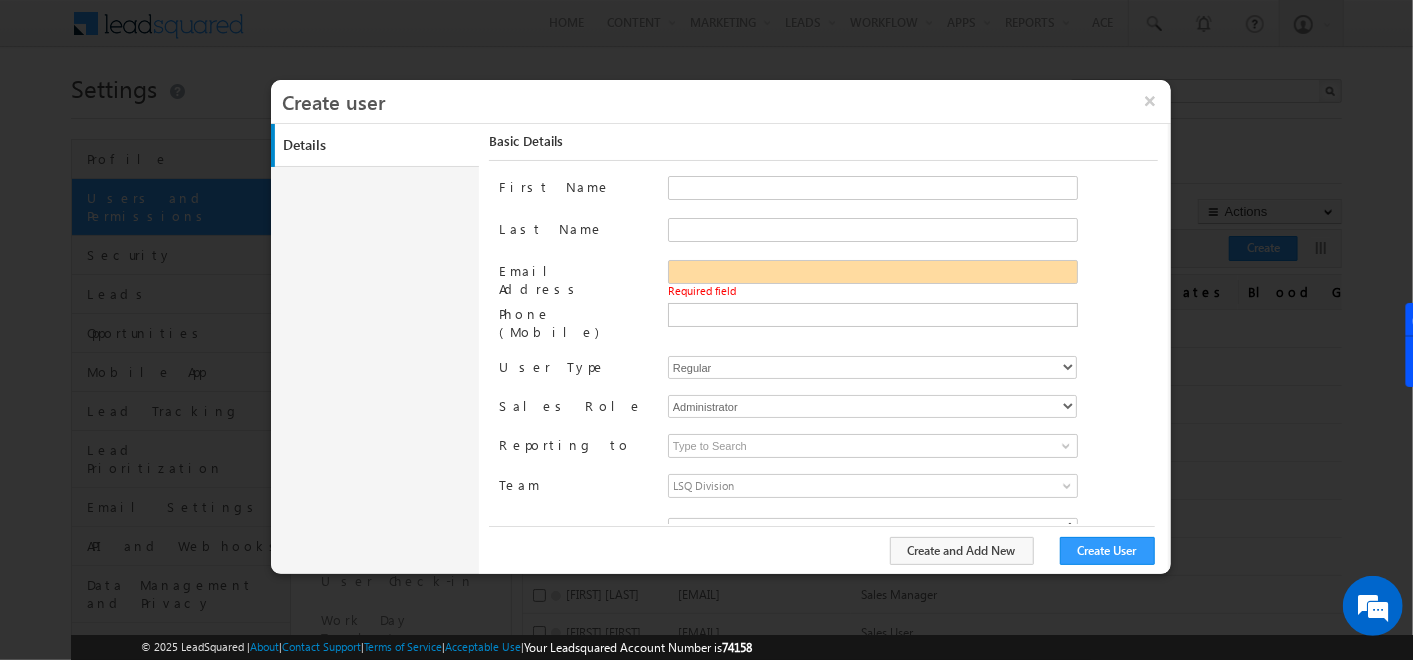 click on "User Type" at bounding box center [575, 370] 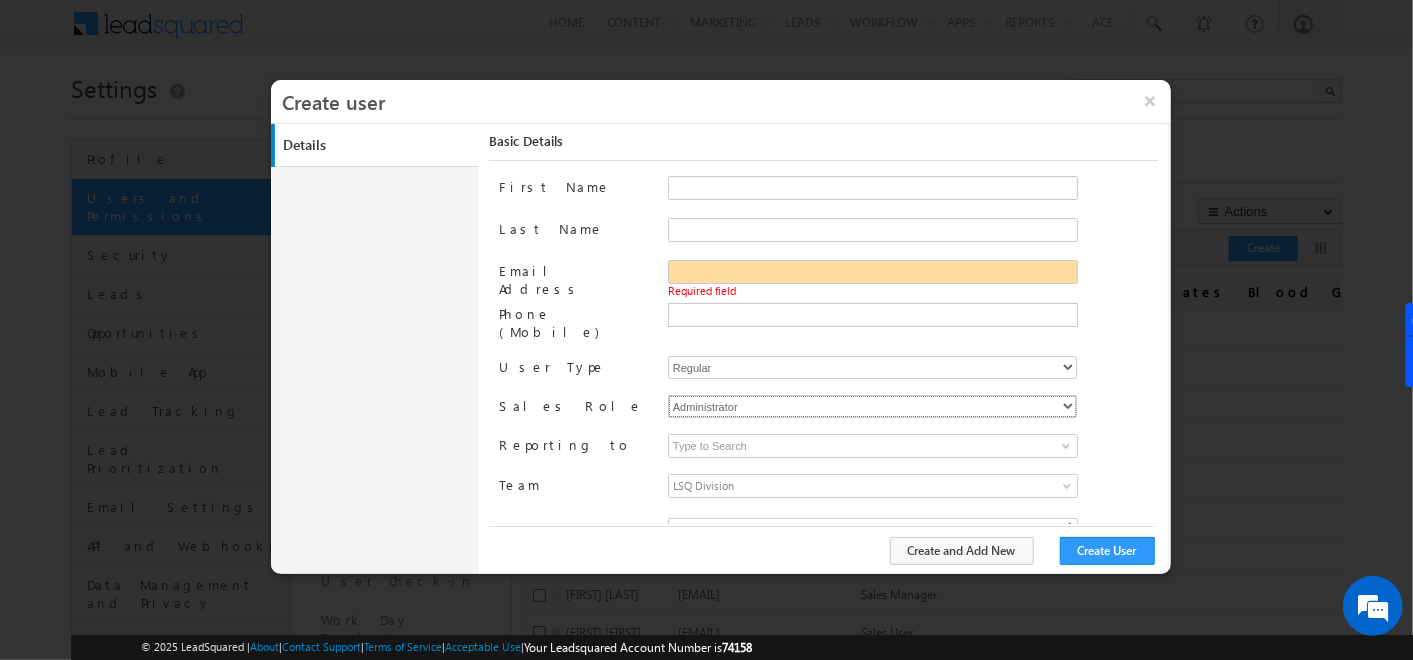 click on "Administrator Marketing User Sales Manager Sales User" at bounding box center (872, 406) 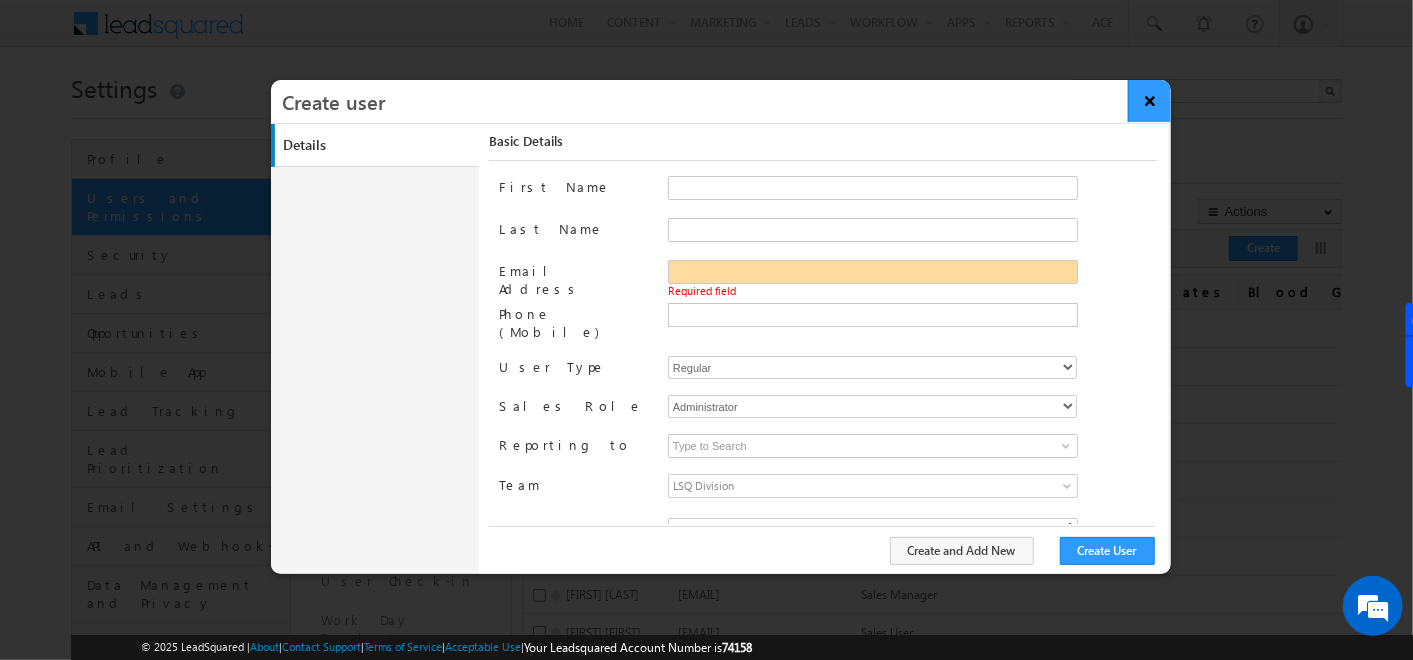 click on "×" at bounding box center (1149, 101) 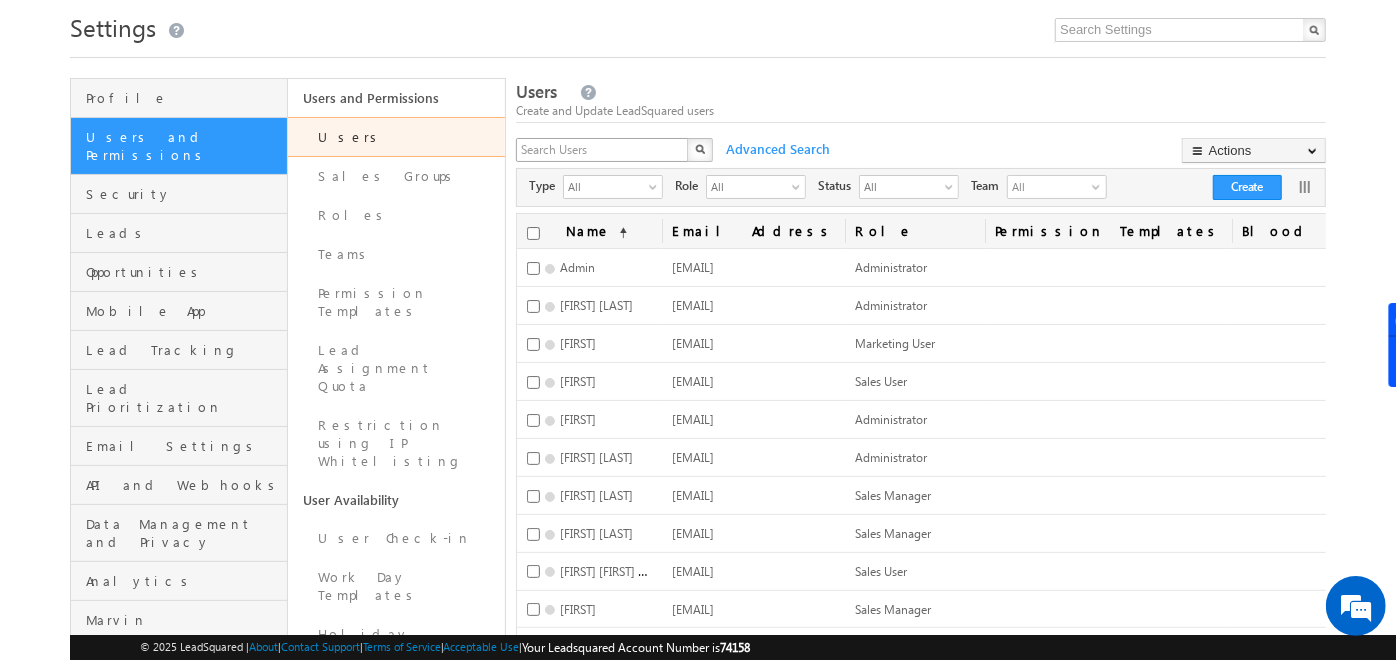 scroll, scrollTop: 0, scrollLeft: 0, axis: both 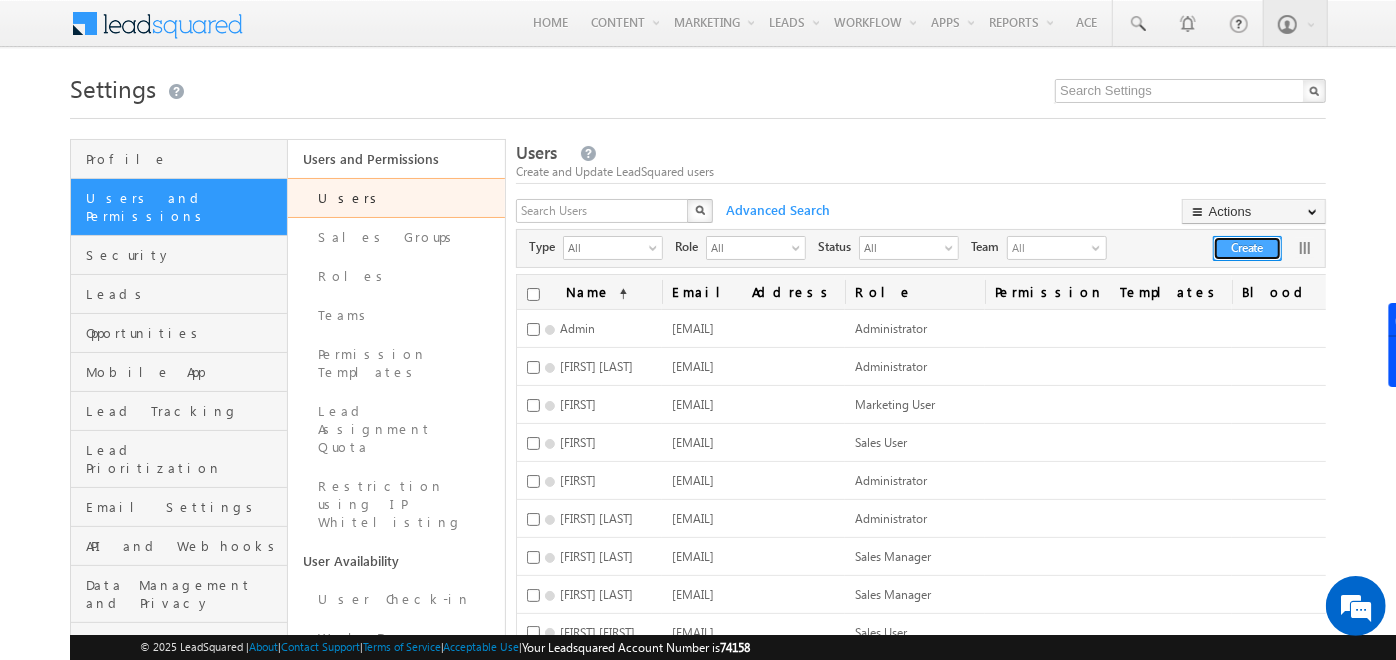 click on "Create" at bounding box center [1247, 248] 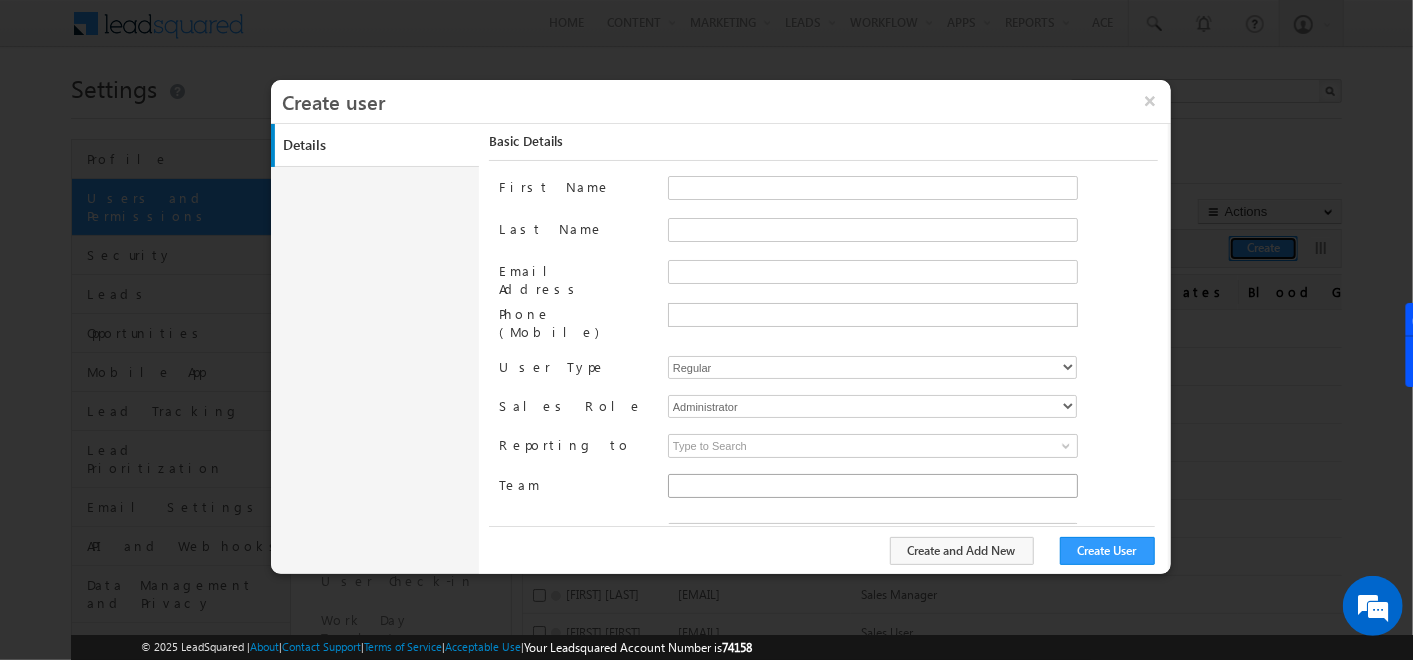 type on "f26bfe00-8d9c-11ec-8597-0681fe0b10f8" 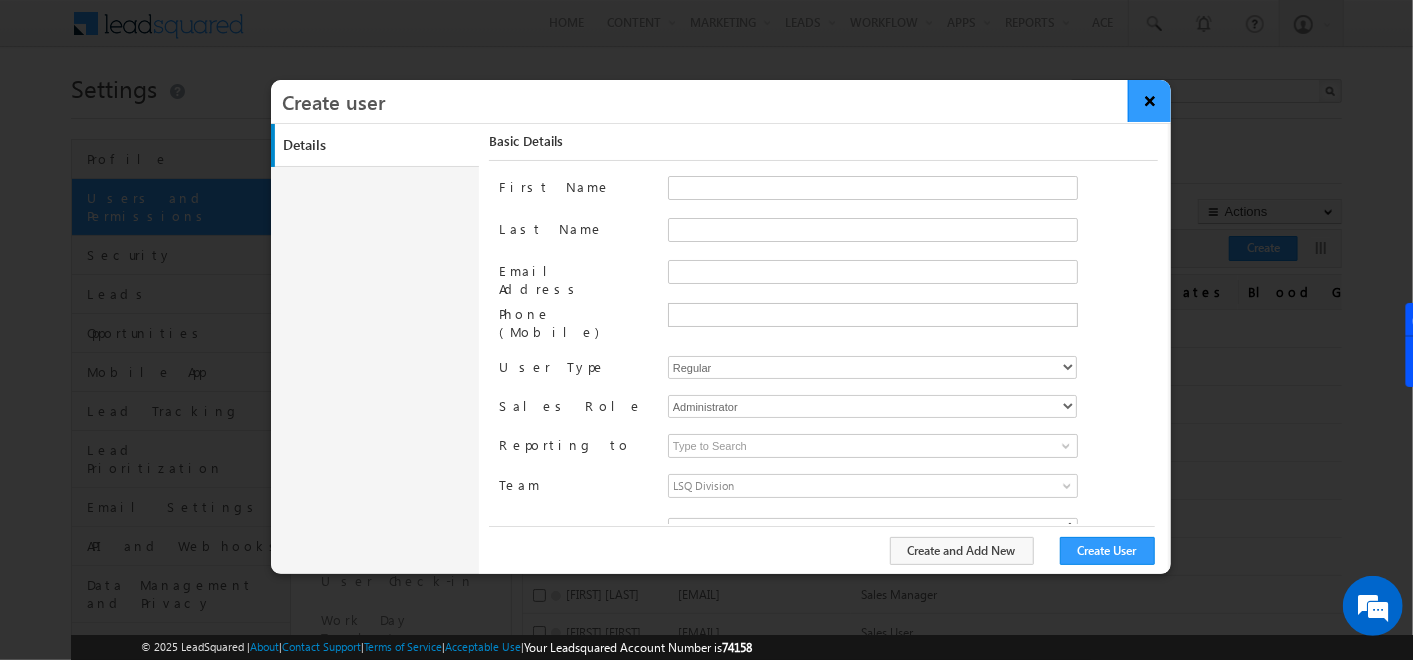 click on "×" at bounding box center [1149, 101] 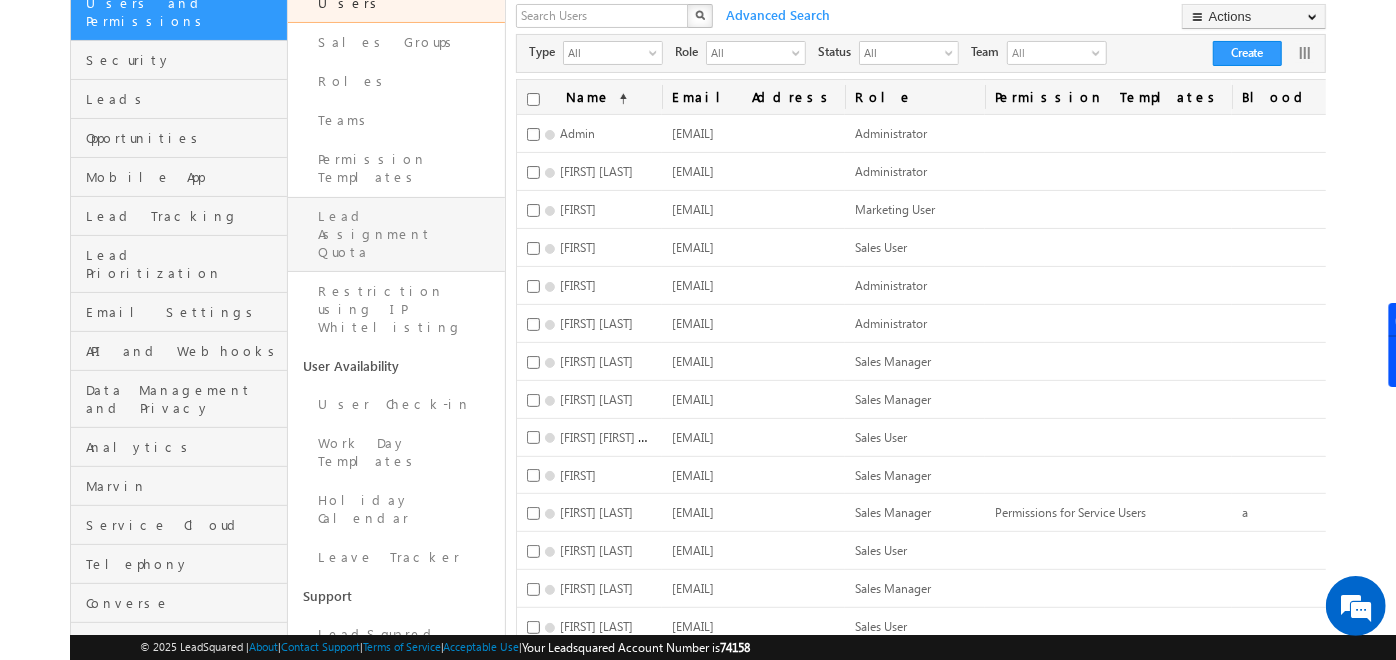scroll, scrollTop: 200, scrollLeft: 0, axis: vertical 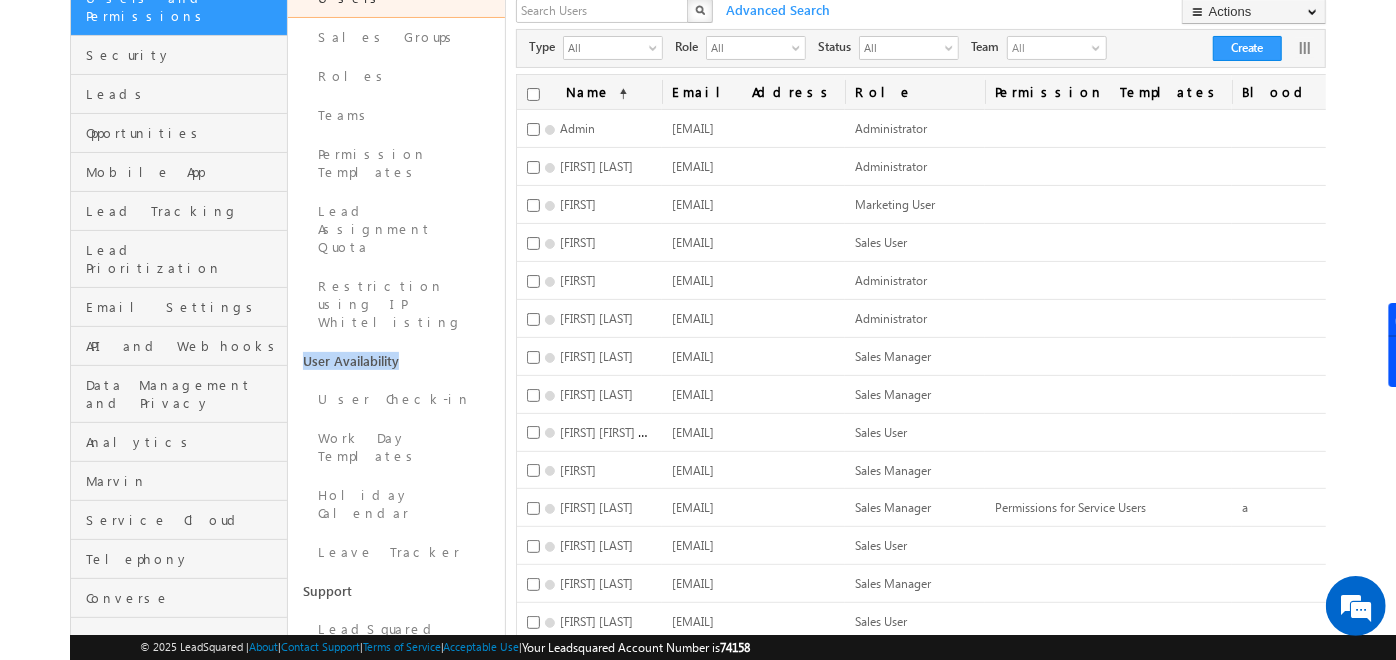 drag, startPoint x: 312, startPoint y: 270, endPoint x: 411, endPoint y: 280, distance: 99.50377 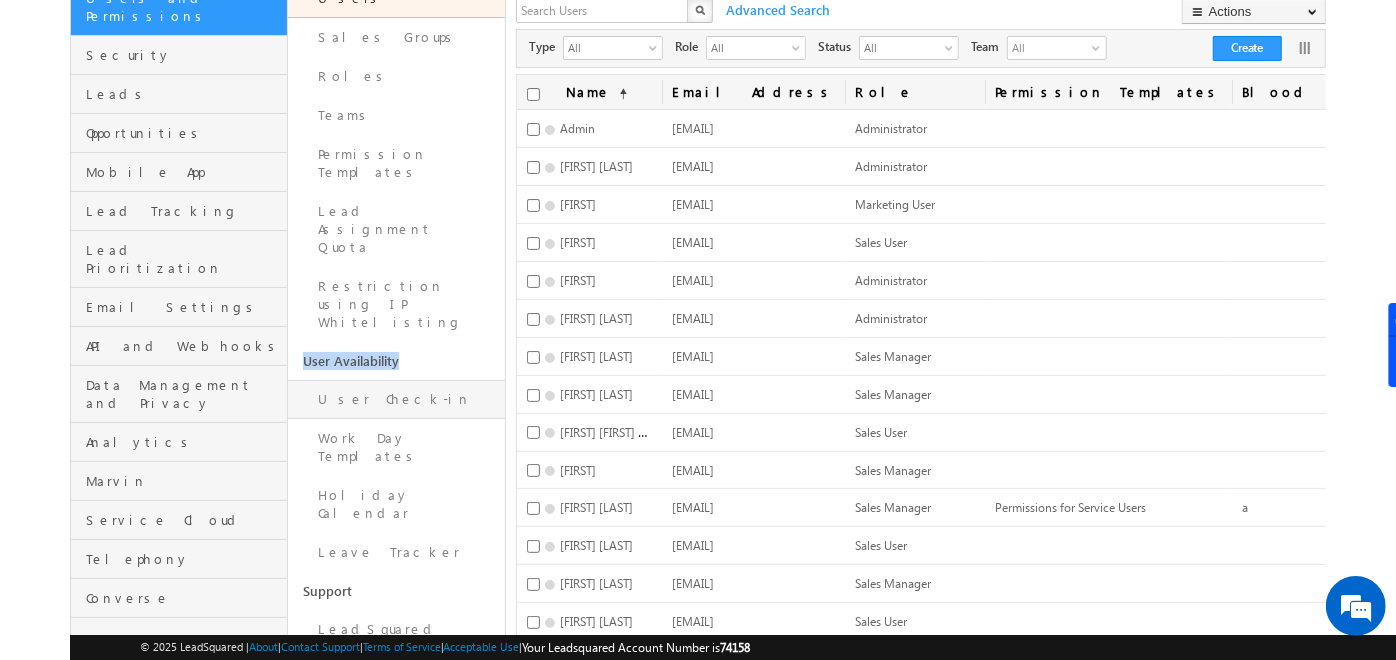 drag, startPoint x: 411, startPoint y: 280, endPoint x: 388, endPoint y: 305, distance: 33.970577 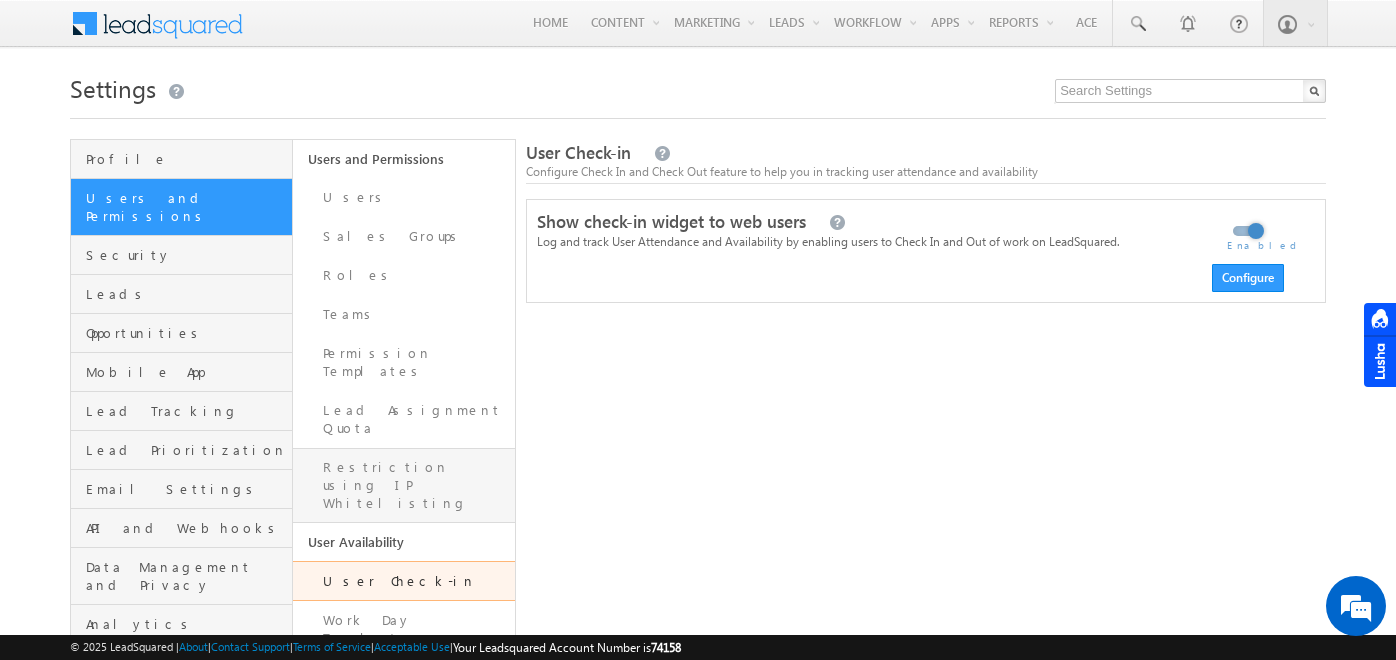 scroll, scrollTop: 0, scrollLeft: 0, axis: both 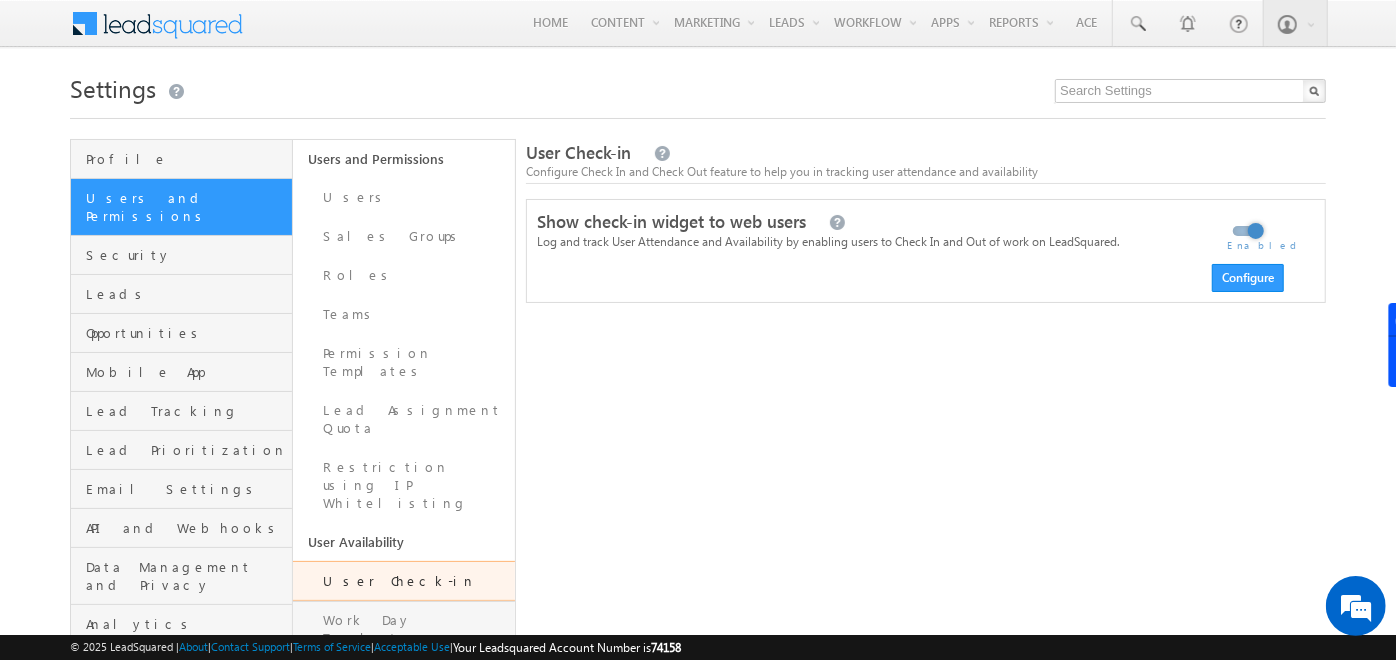 click on "Work Day Templates" at bounding box center (404, 629) 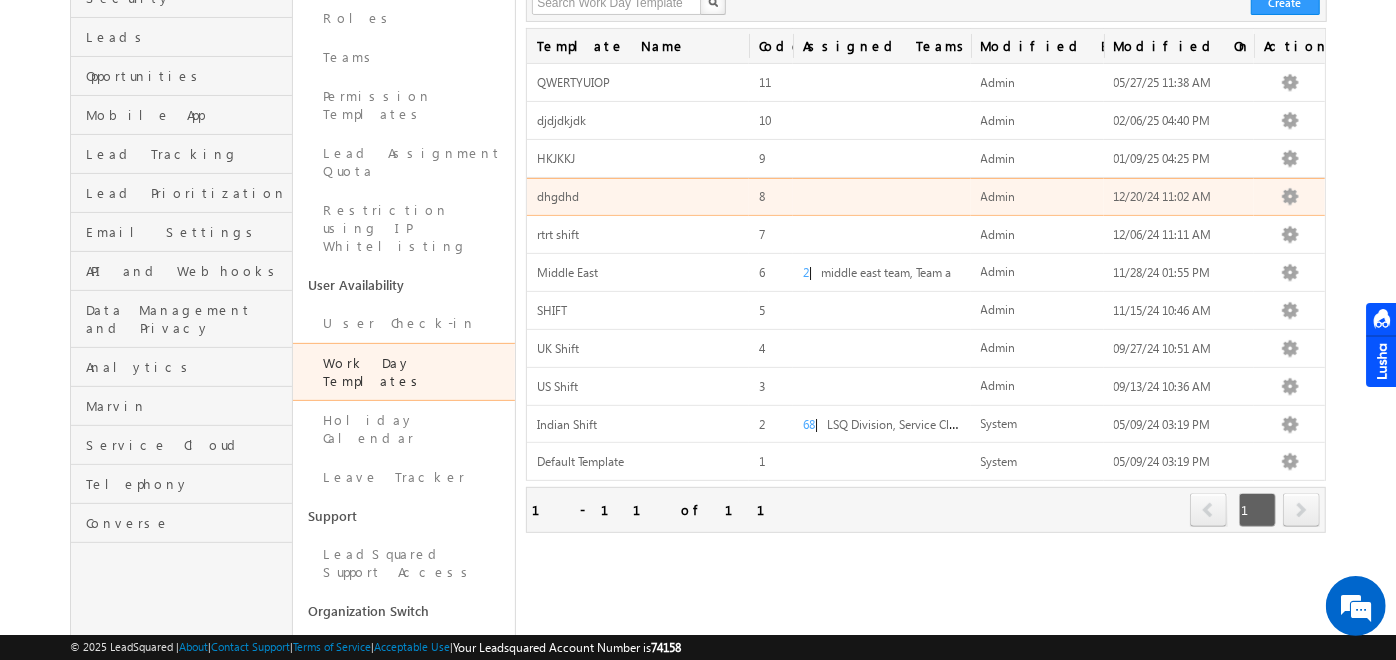scroll, scrollTop: 263, scrollLeft: 0, axis: vertical 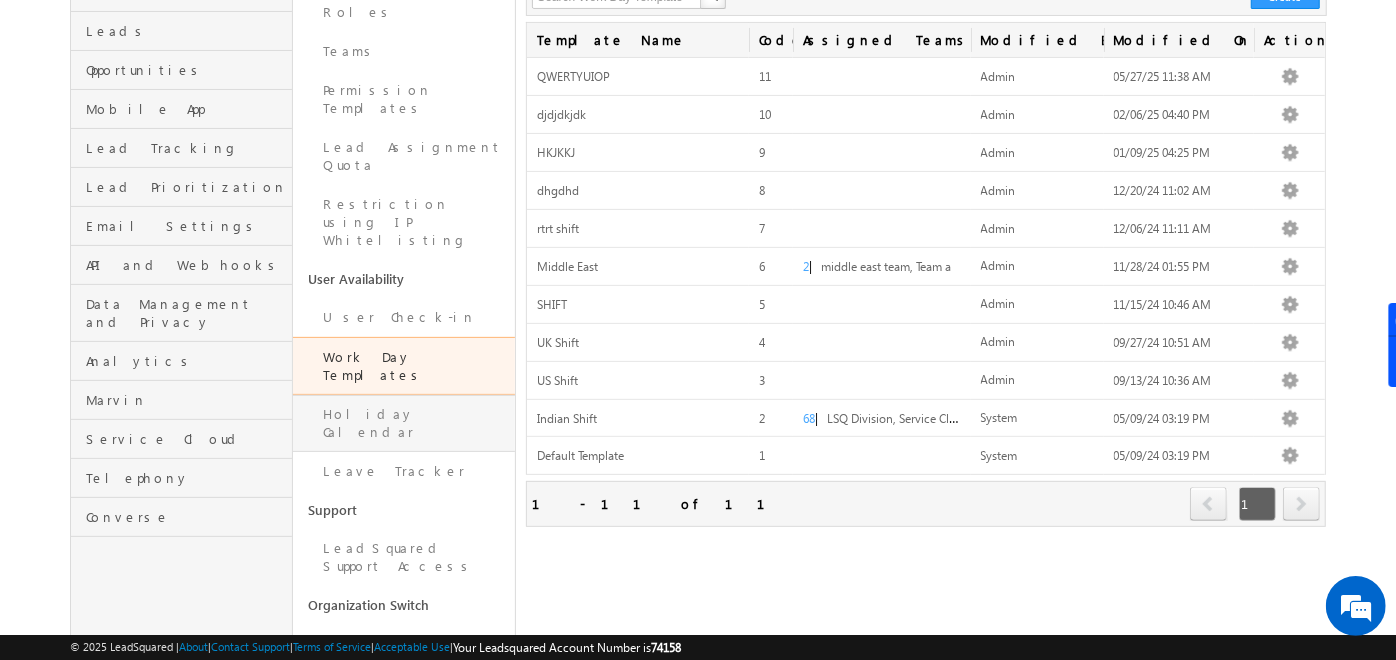 click on "Holiday Calendar" at bounding box center [404, 423] 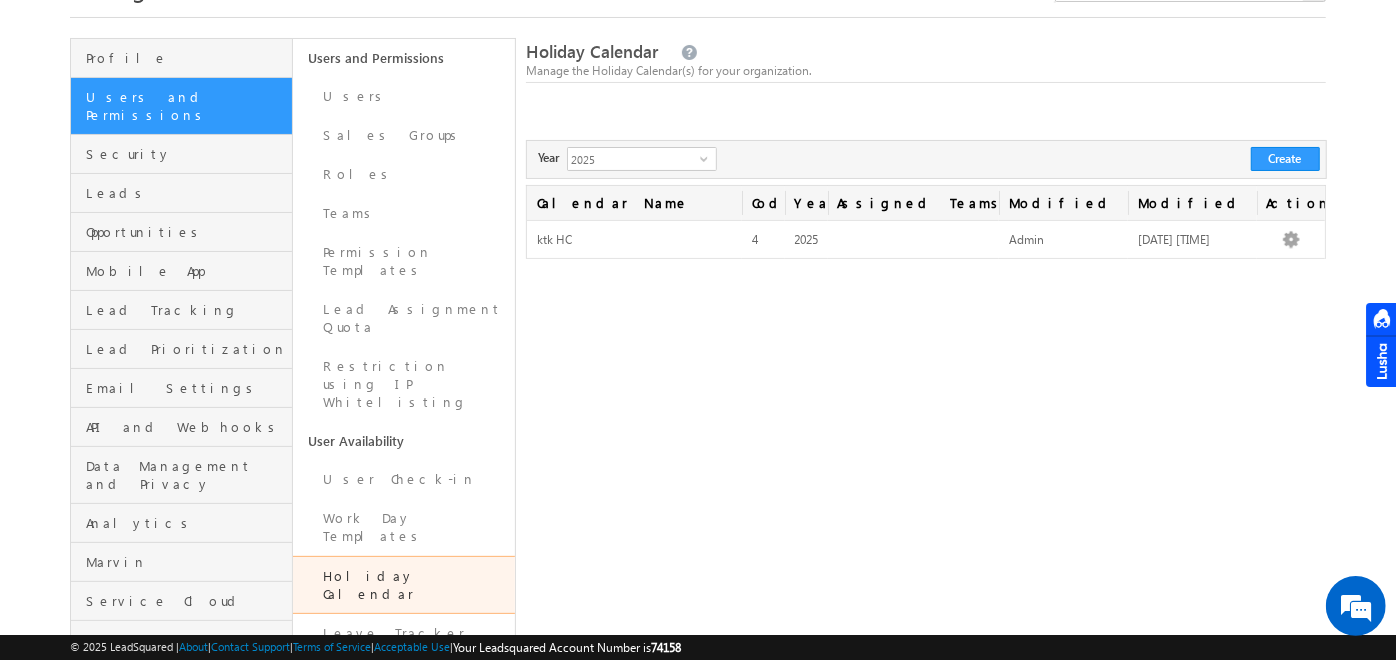 scroll, scrollTop: 102, scrollLeft: 0, axis: vertical 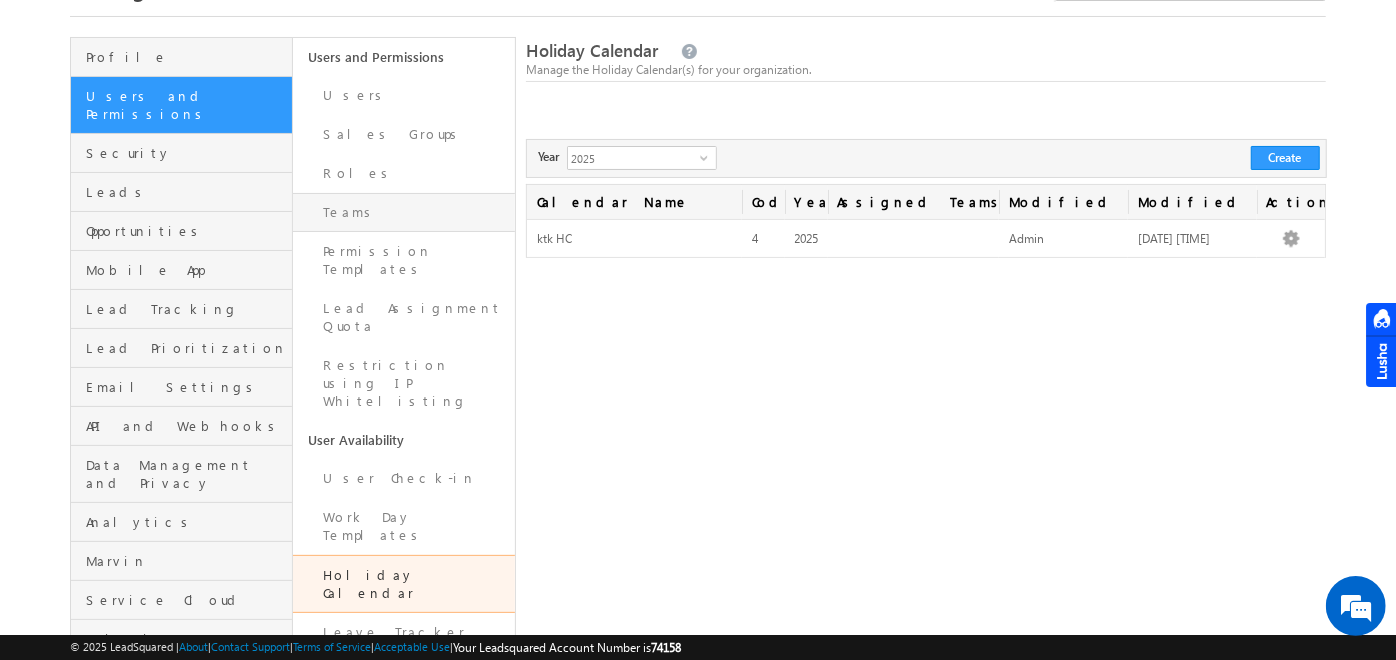 click on "Teams" at bounding box center [404, 212] 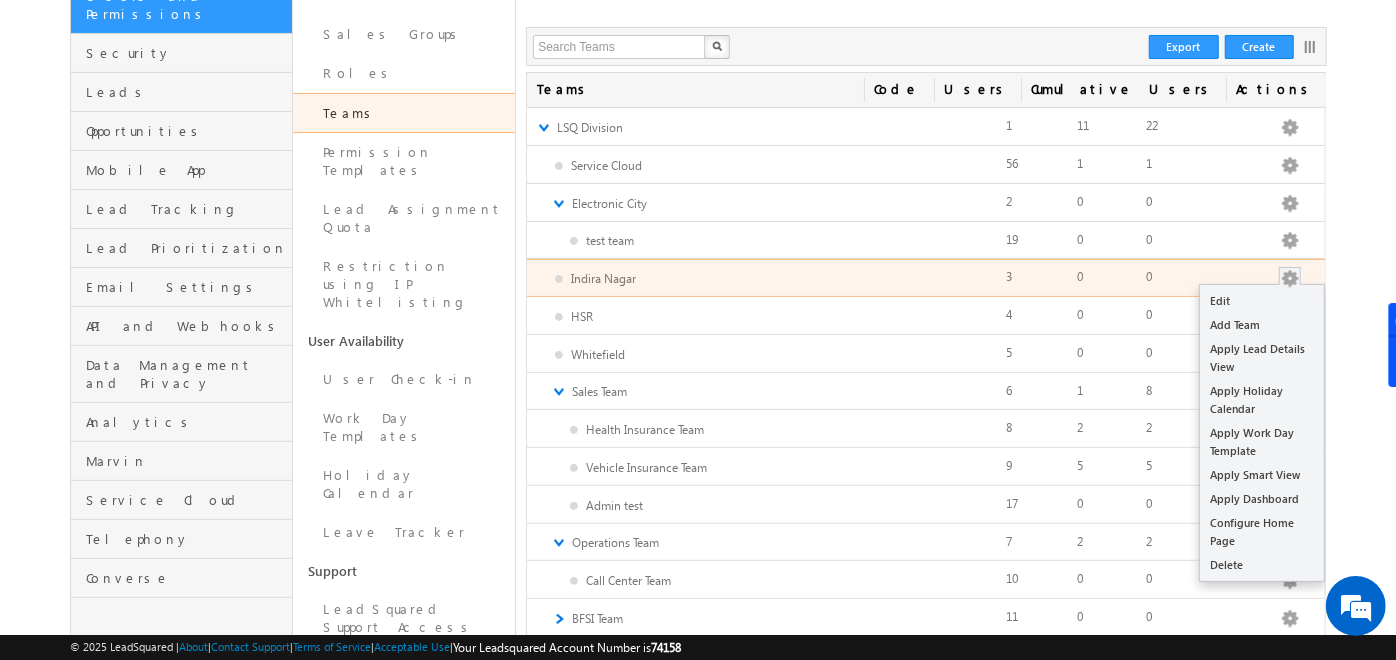 scroll, scrollTop: 213, scrollLeft: 0, axis: vertical 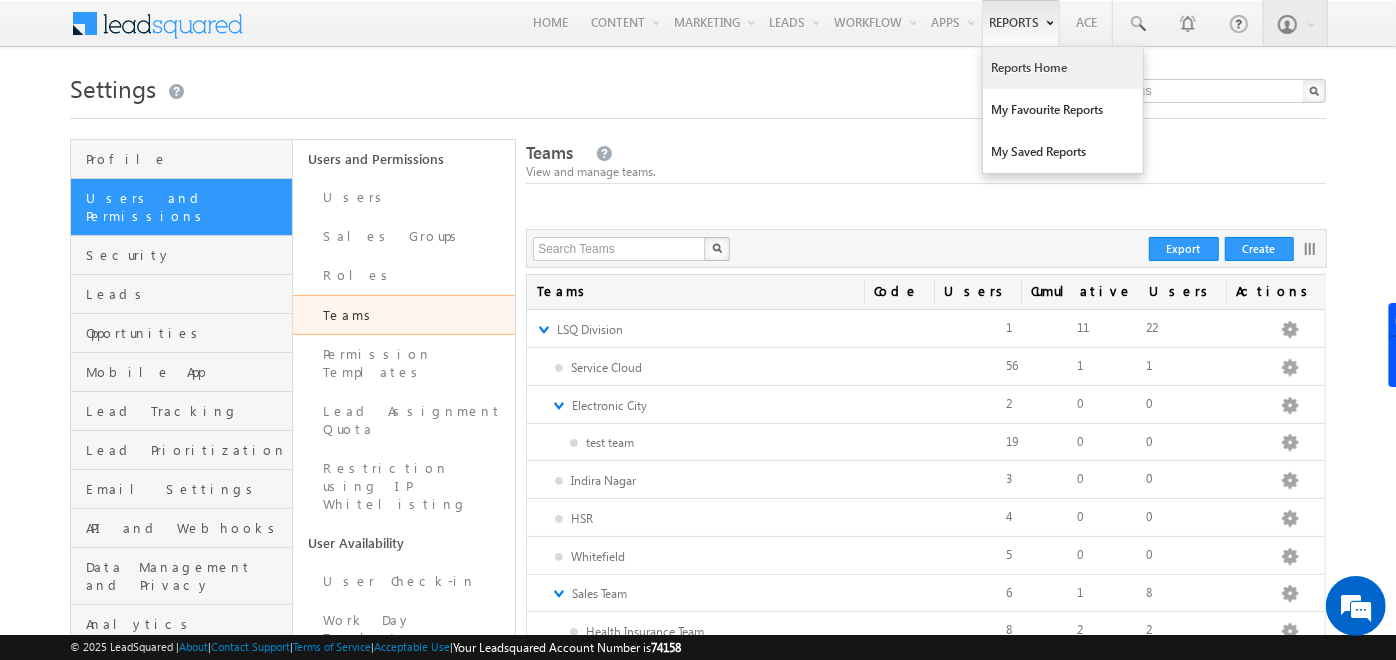 click on "Reports Home" at bounding box center (1063, 68) 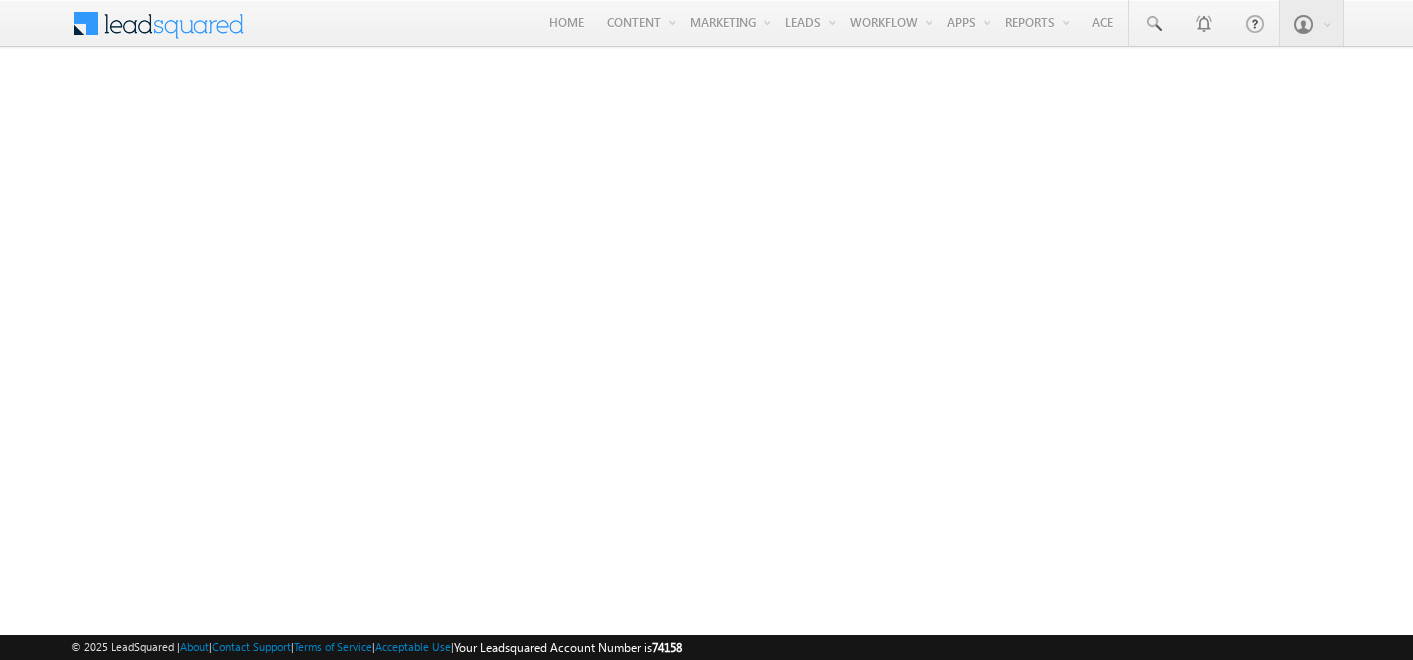 scroll, scrollTop: 0, scrollLeft: 0, axis: both 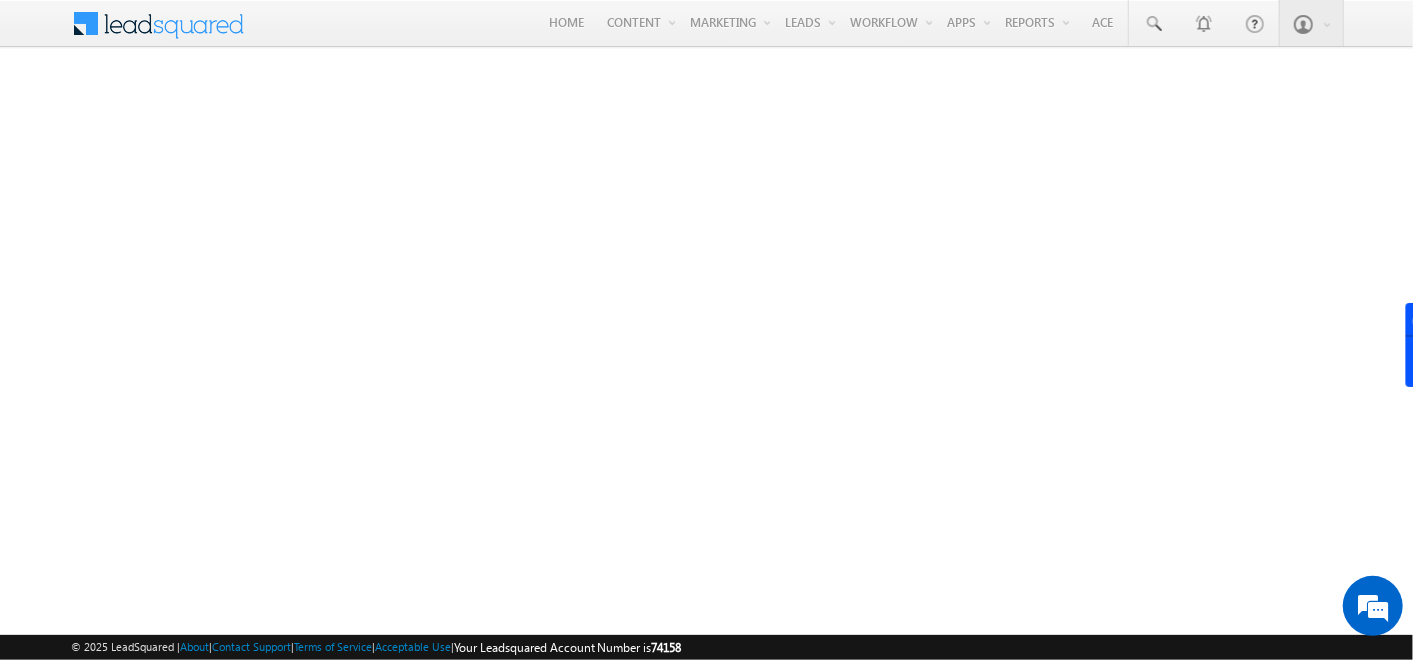 click at bounding box center [171, 21] 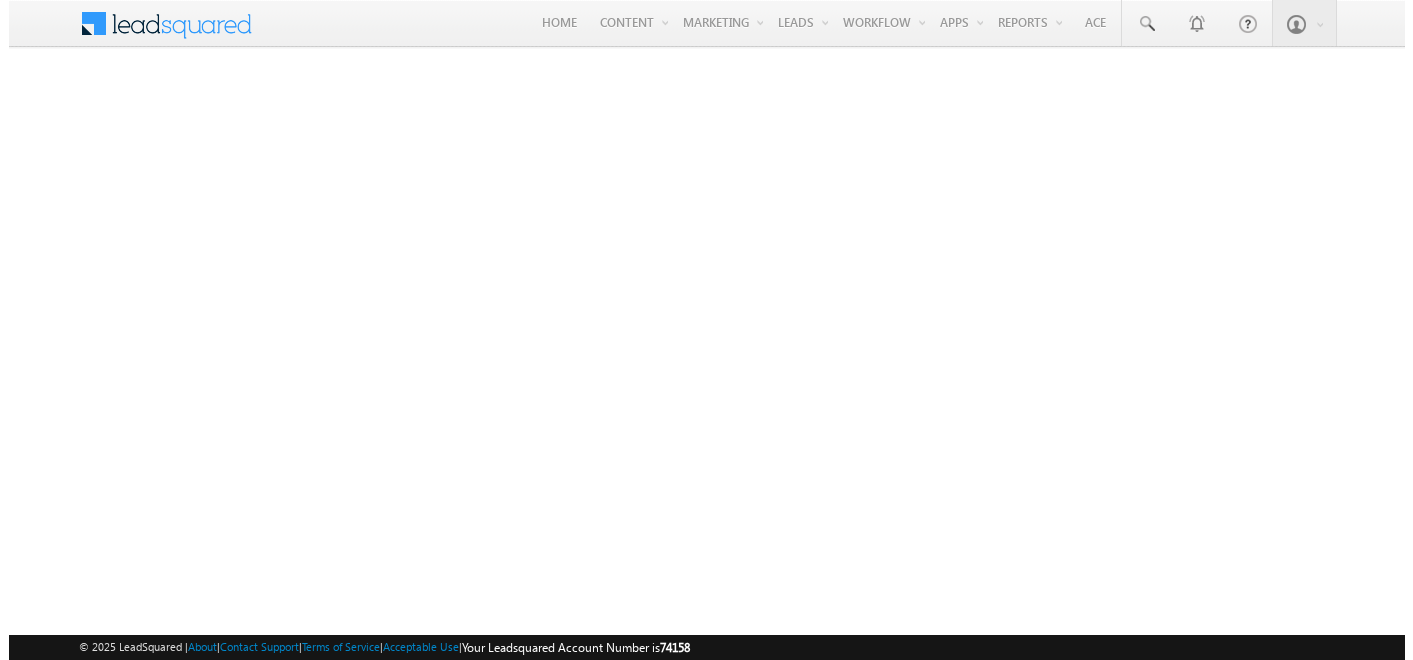 scroll, scrollTop: 0, scrollLeft: 0, axis: both 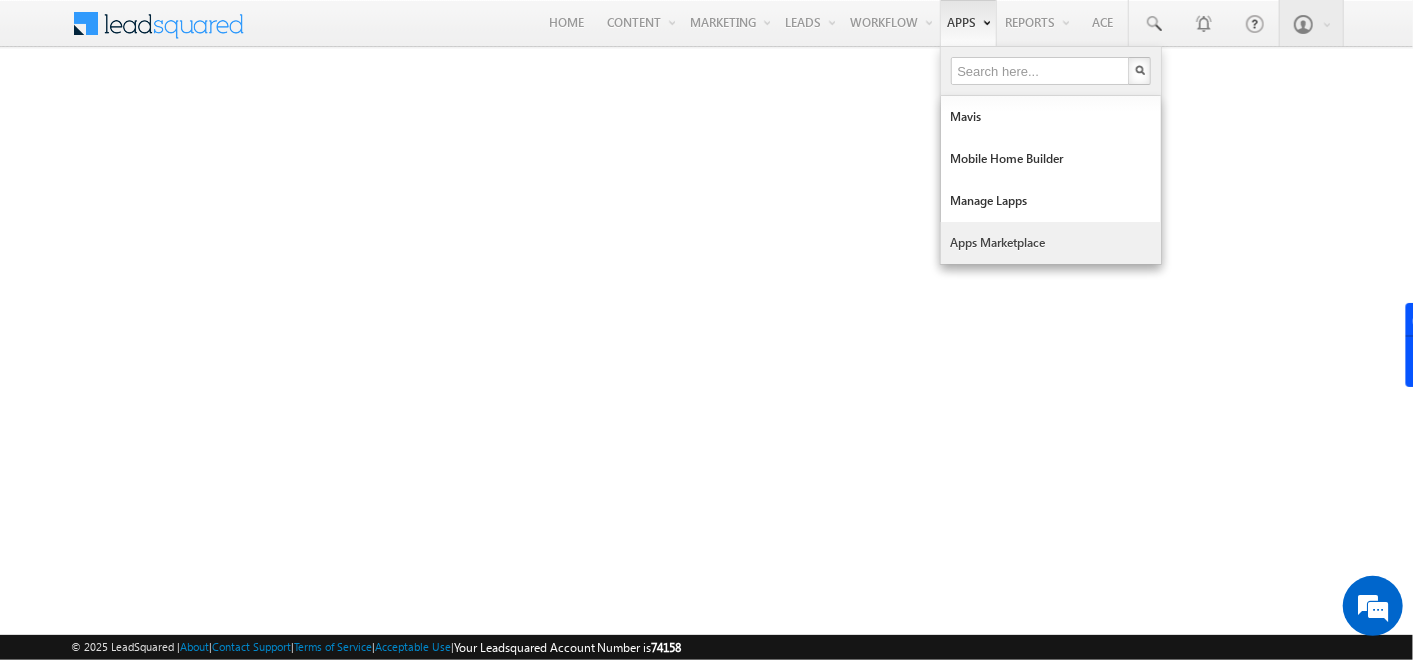 click on "Apps Marketplace" at bounding box center (1051, 243) 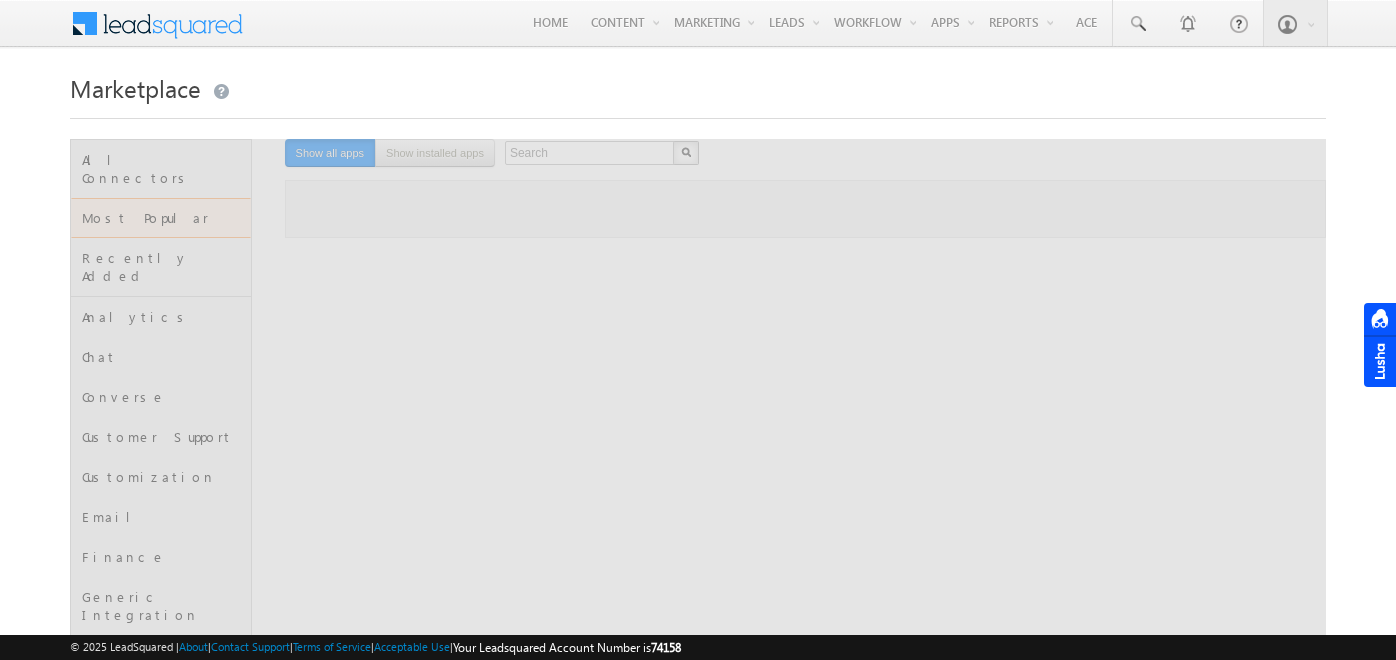 scroll, scrollTop: 0, scrollLeft: 0, axis: both 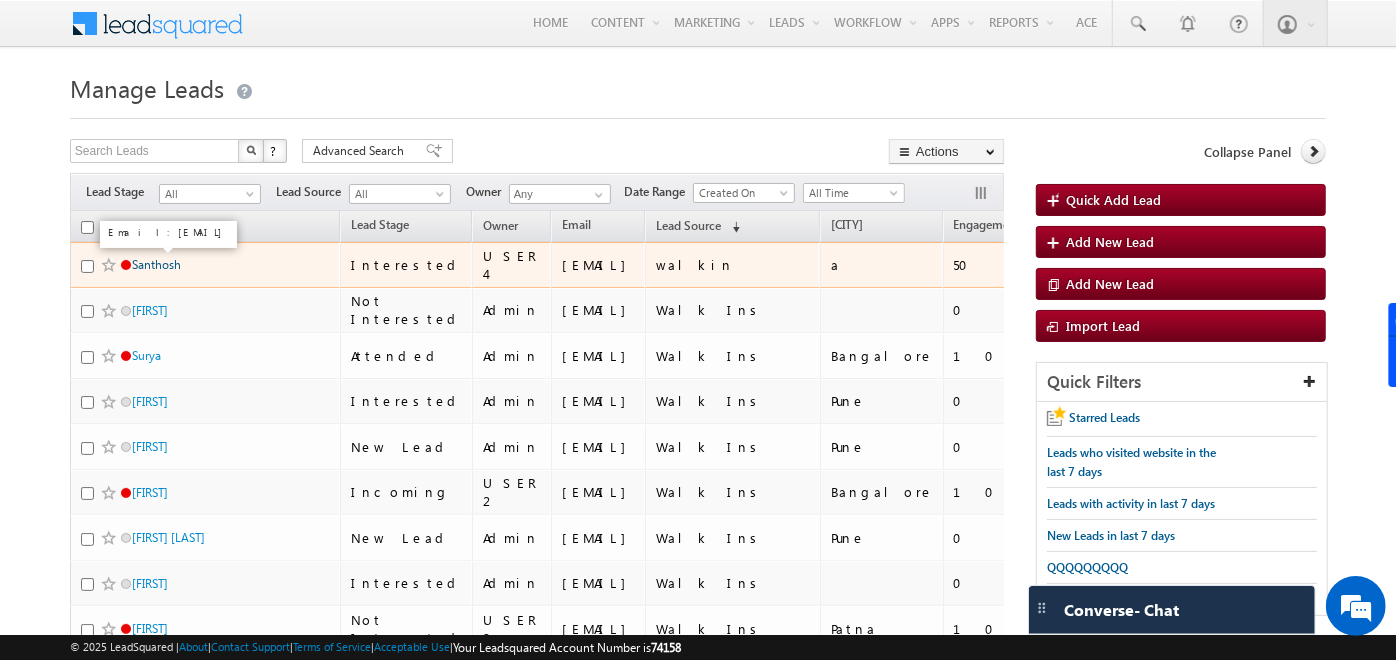 click on "Santhosh" at bounding box center (156, 264) 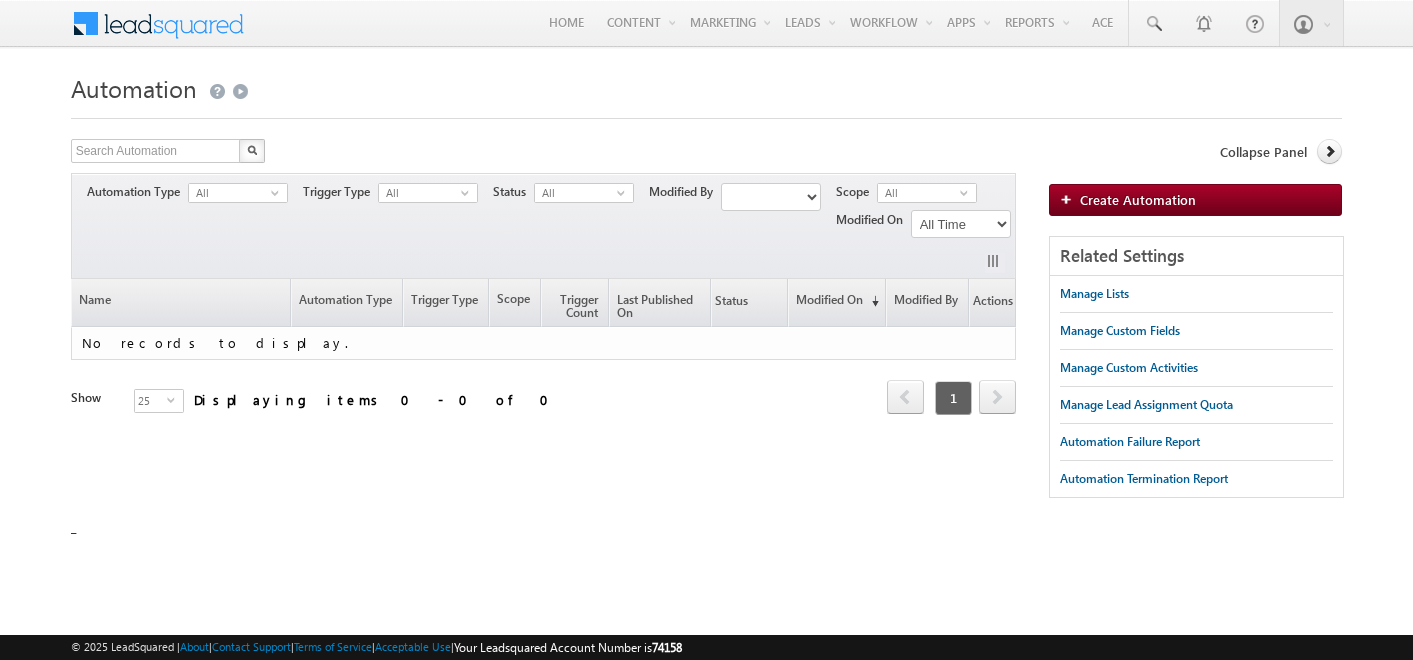 scroll, scrollTop: 0, scrollLeft: 0, axis: both 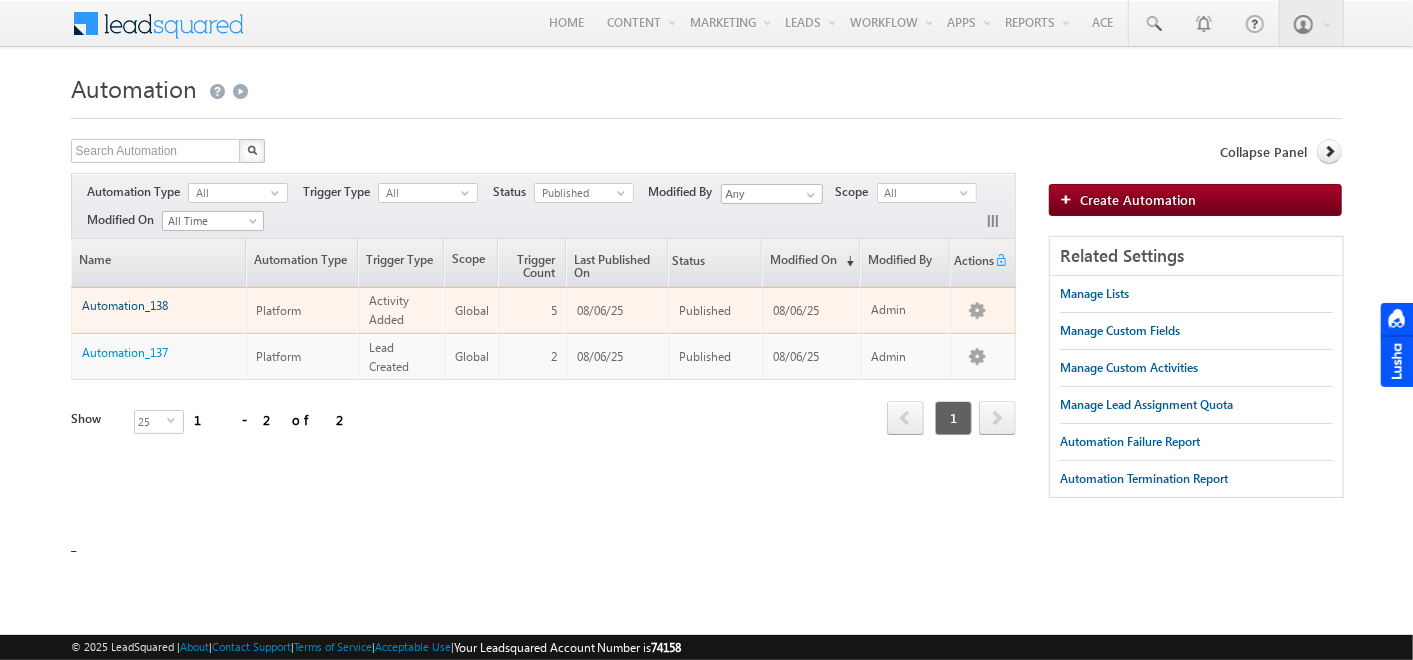 click on "Automation_138" at bounding box center [125, 305] 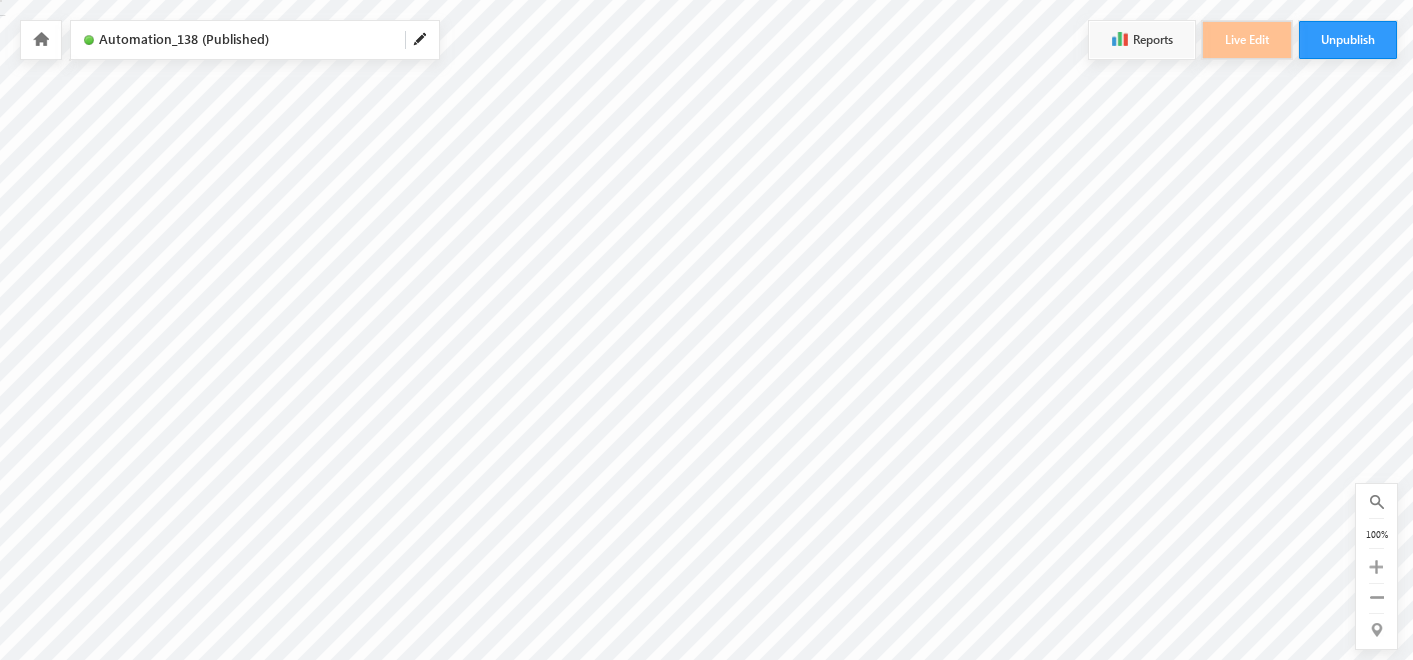 scroll, scrollTop: 0, scrollLeft: 0, axis: both 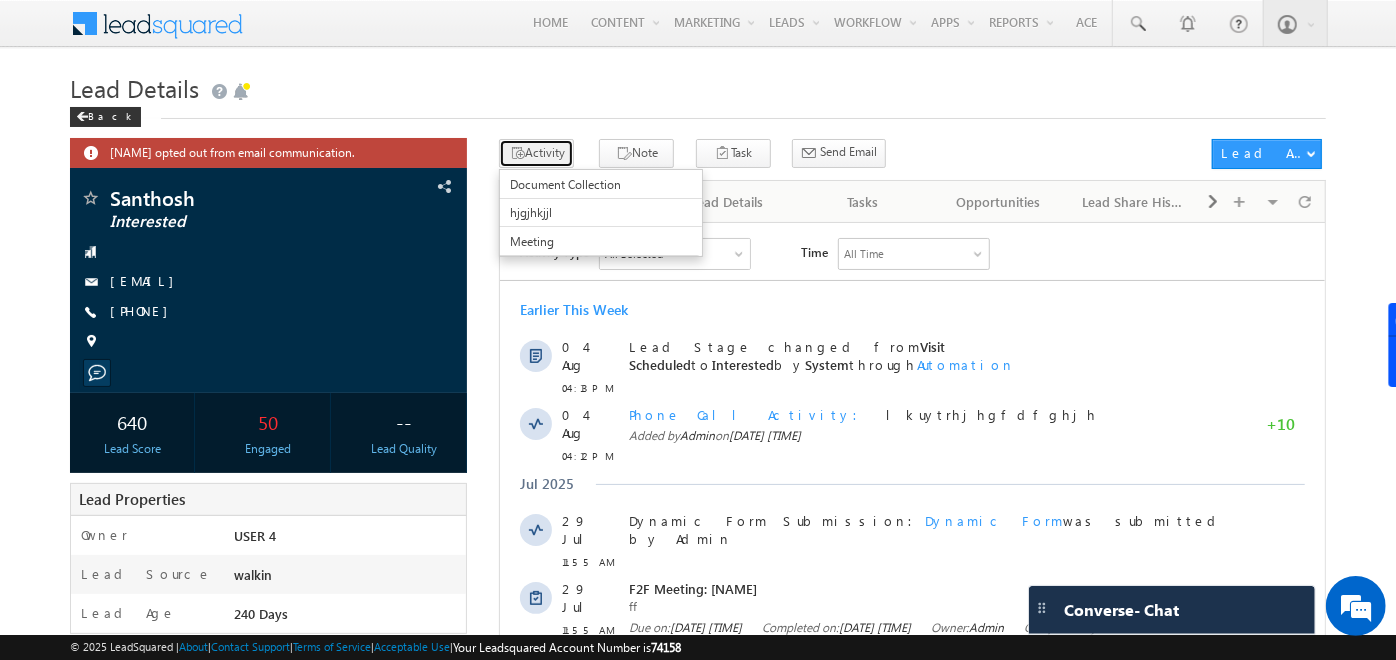 click on "Activity" at bounding box center (536, 153) 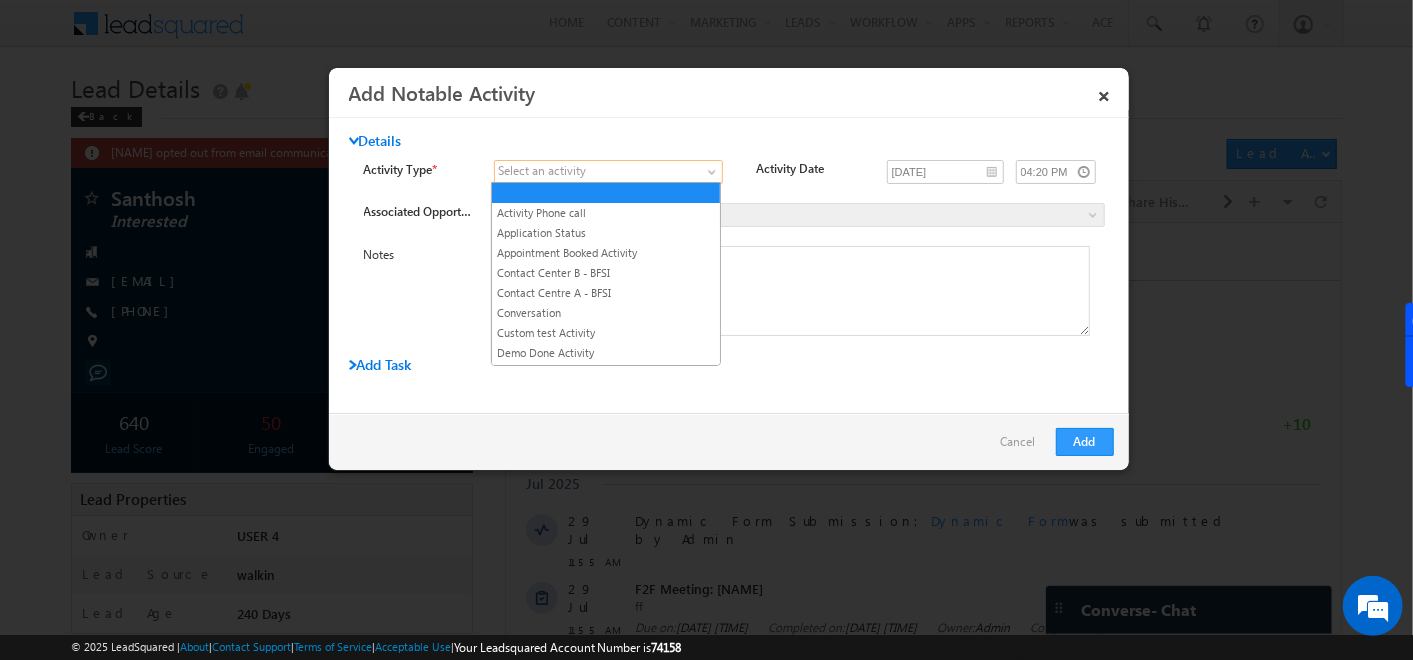 click at bounding box center [596, 172] 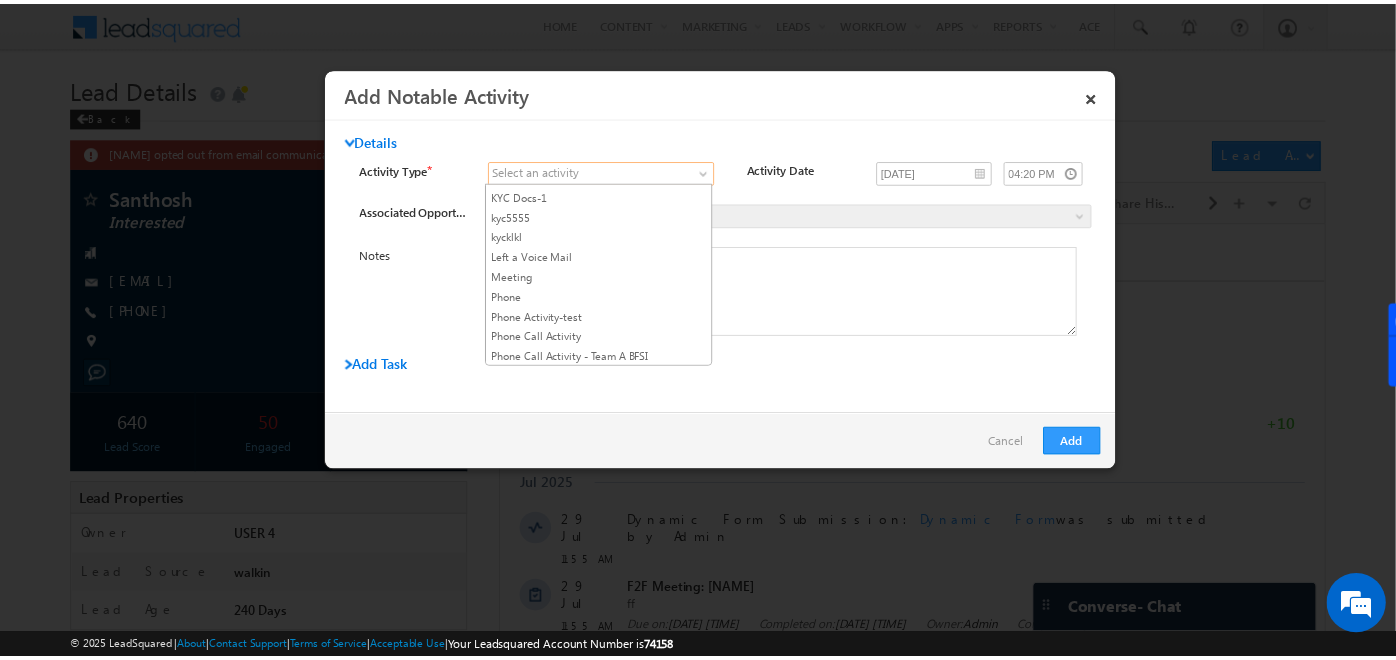 scroll, scrollTop: 732, scrollLeft: 0, axis: vertical 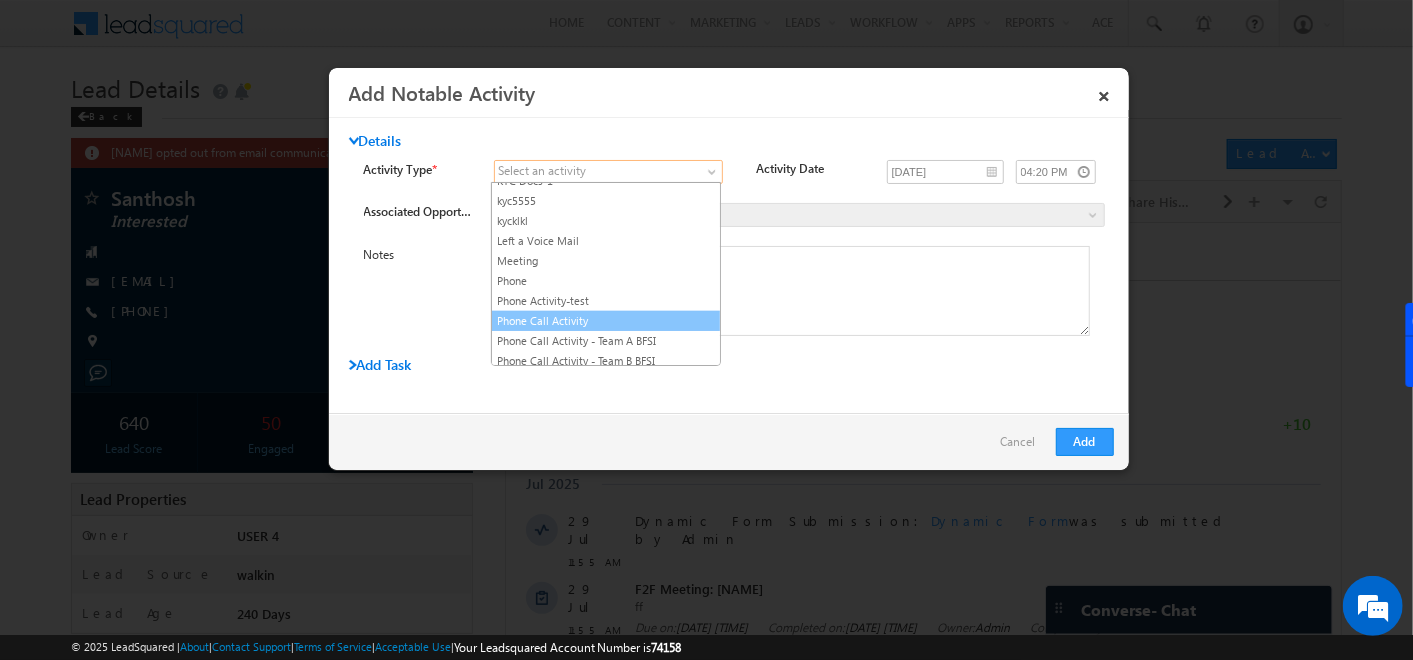 click on "Phone Call Activity" at bounding box center (606, 321) 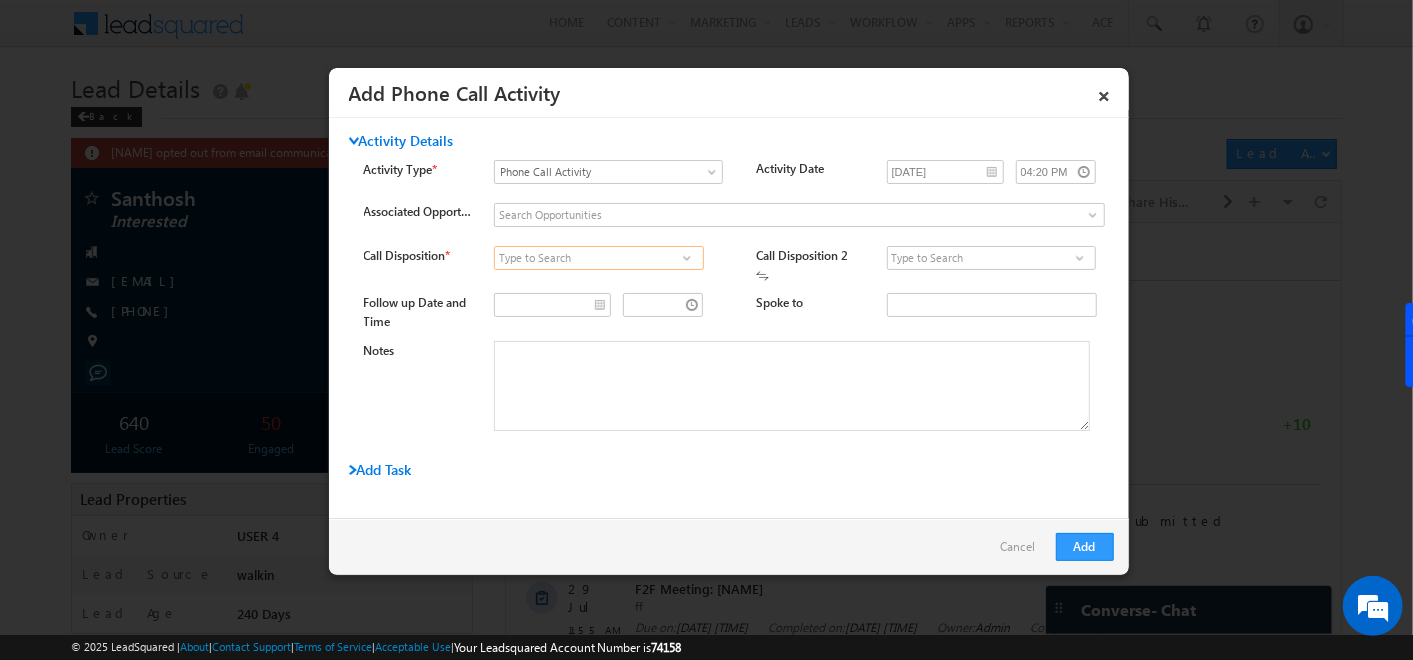 click at bounding box center [598, 258] 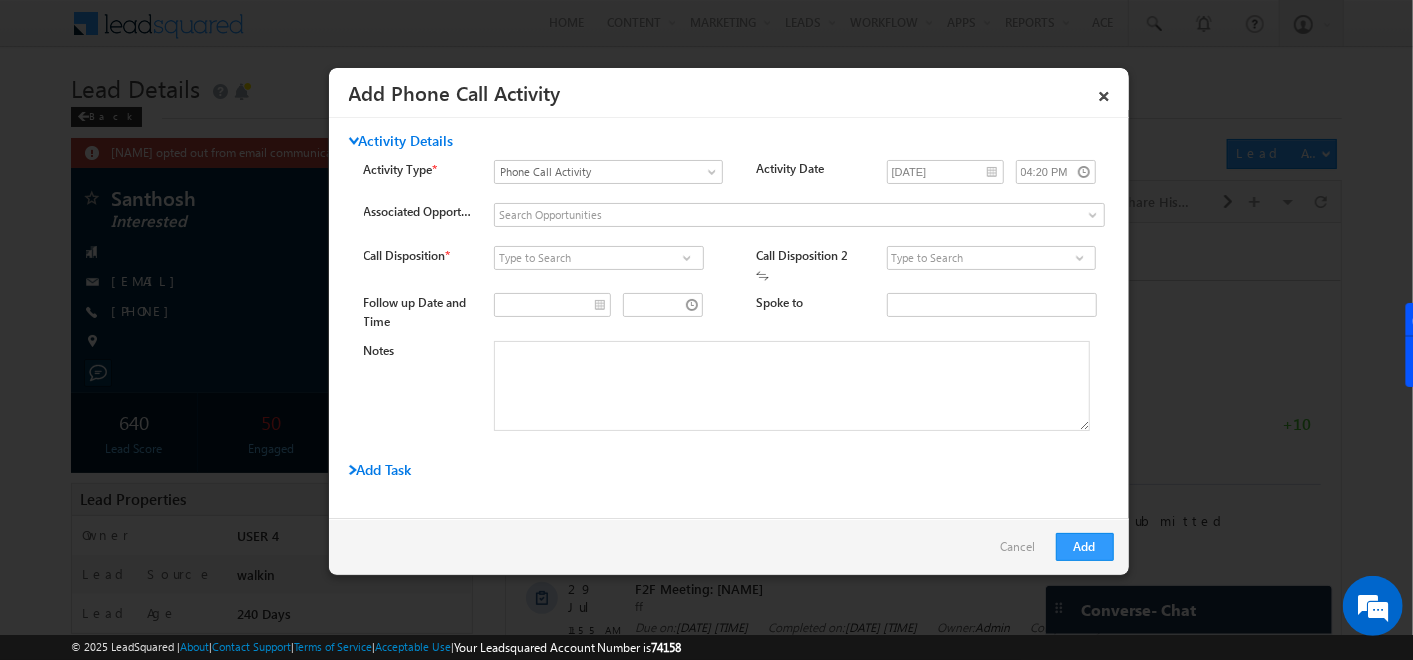 click at bounding box center [687, 258] 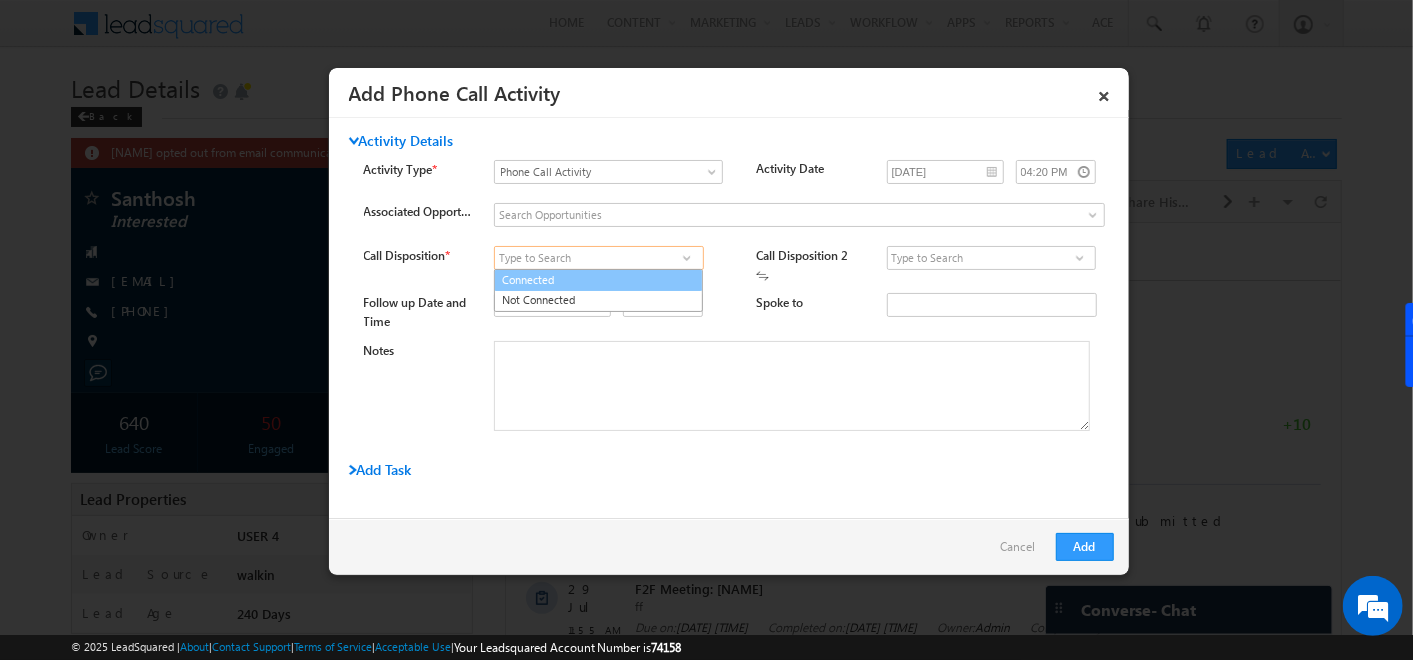 click on "Connected" at bounding box center (598, 280) 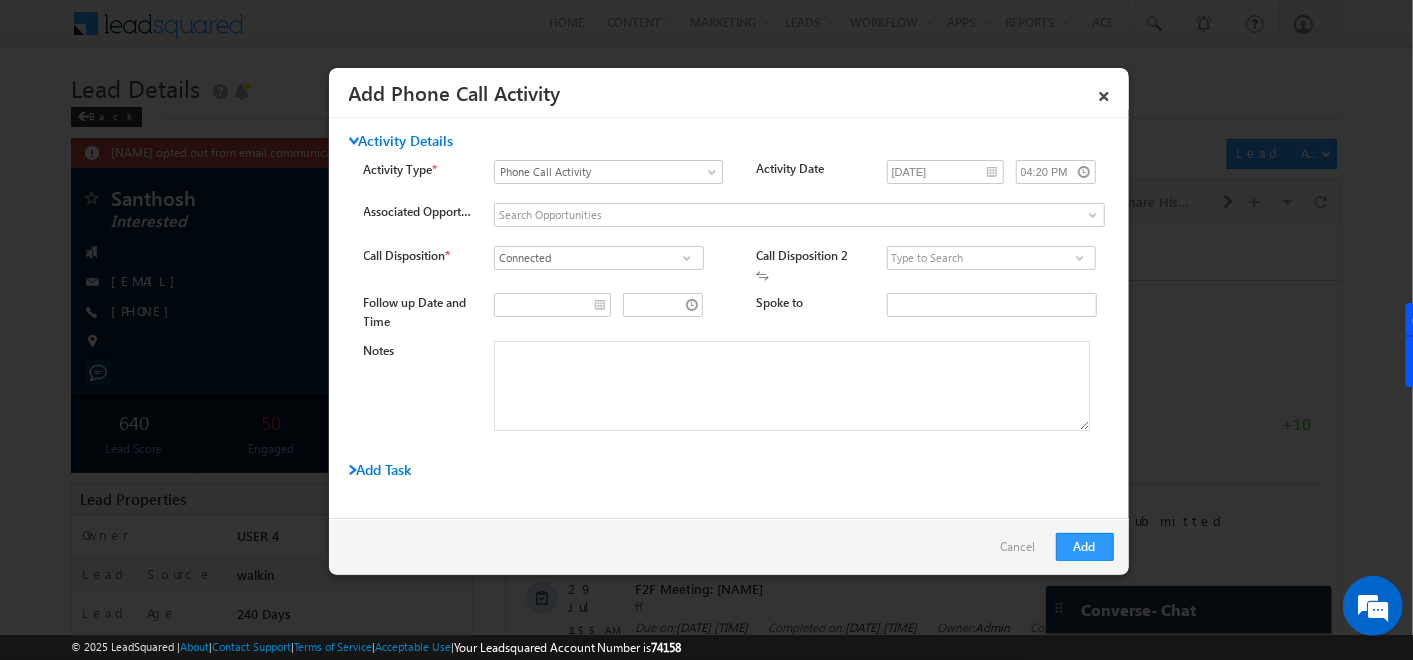 click at bounding box center (1080, 258) 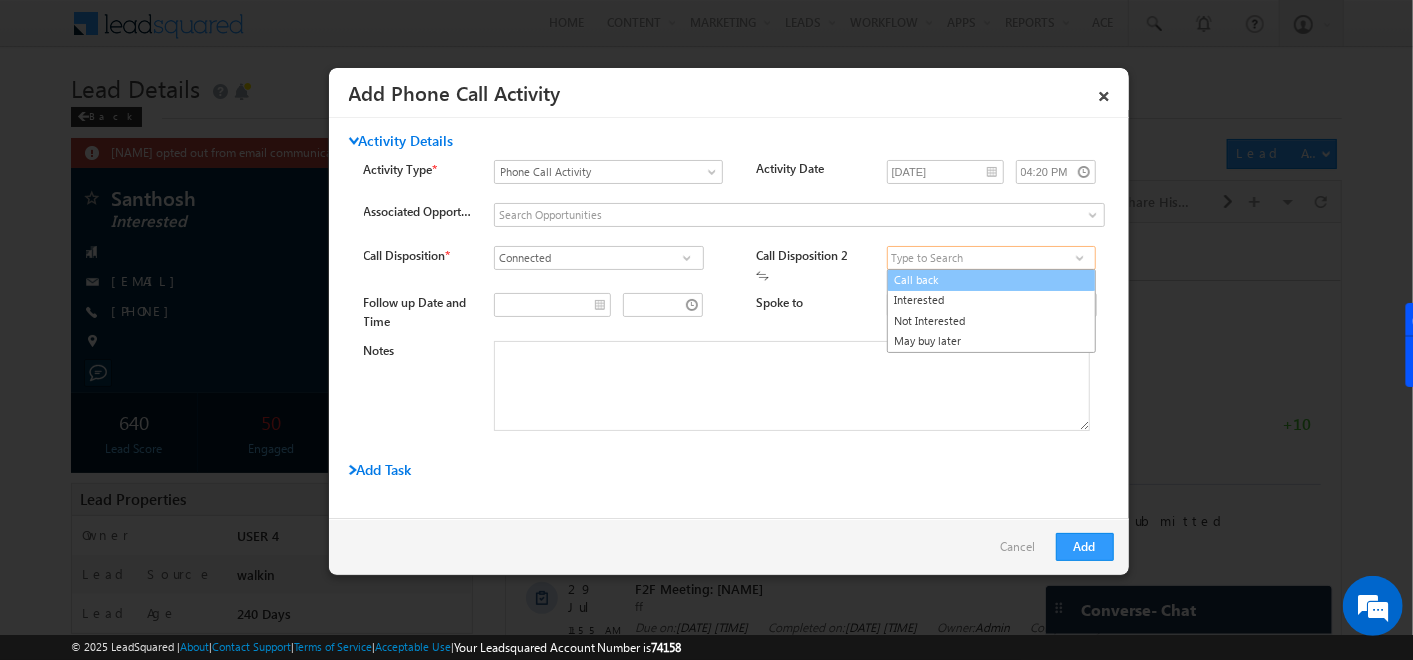 click on "Call back" at bounding box center [991, 280] 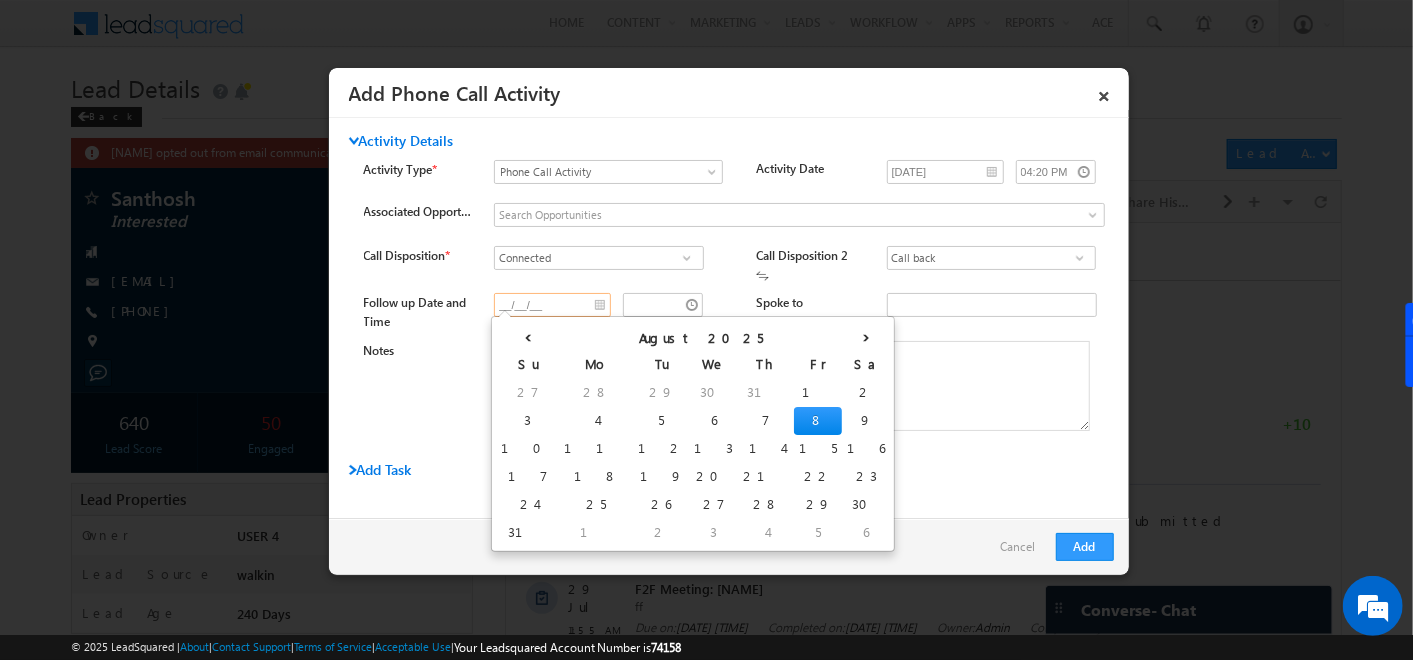 click on "__/__/__" at bounding box center (552, 305) 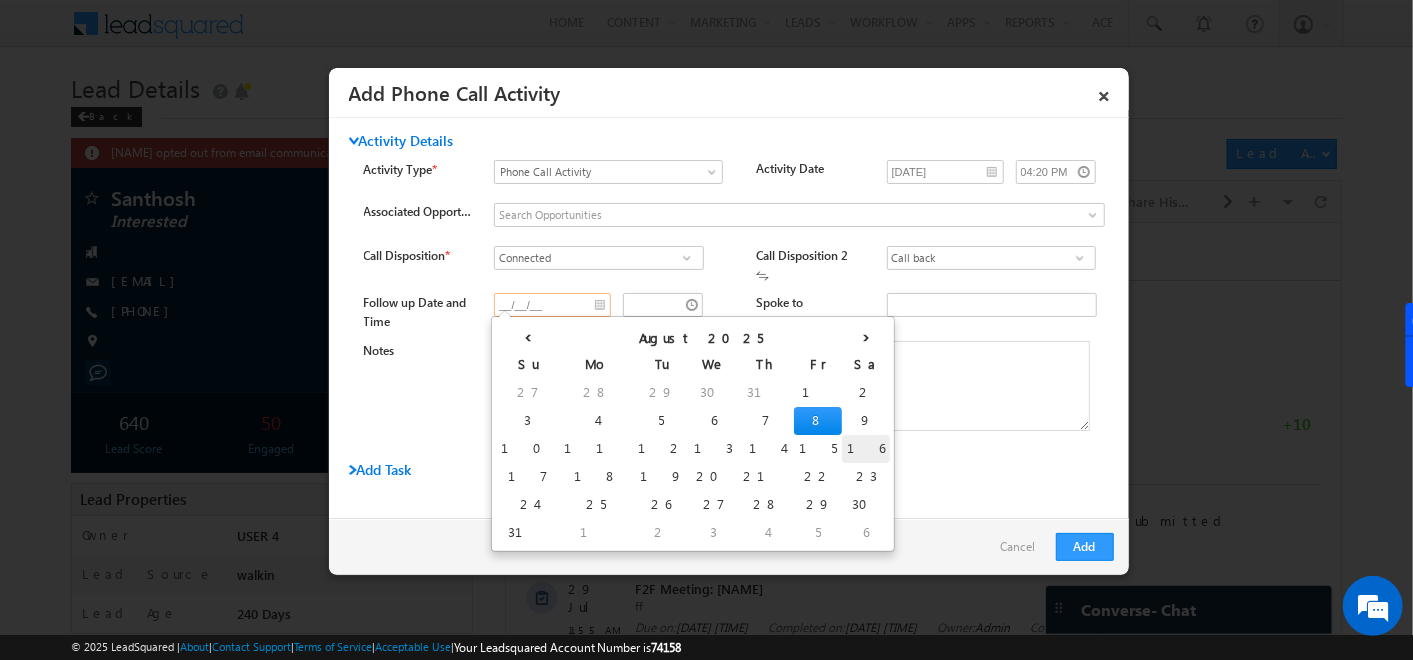 click on "16" at bounding box center [866, 449] 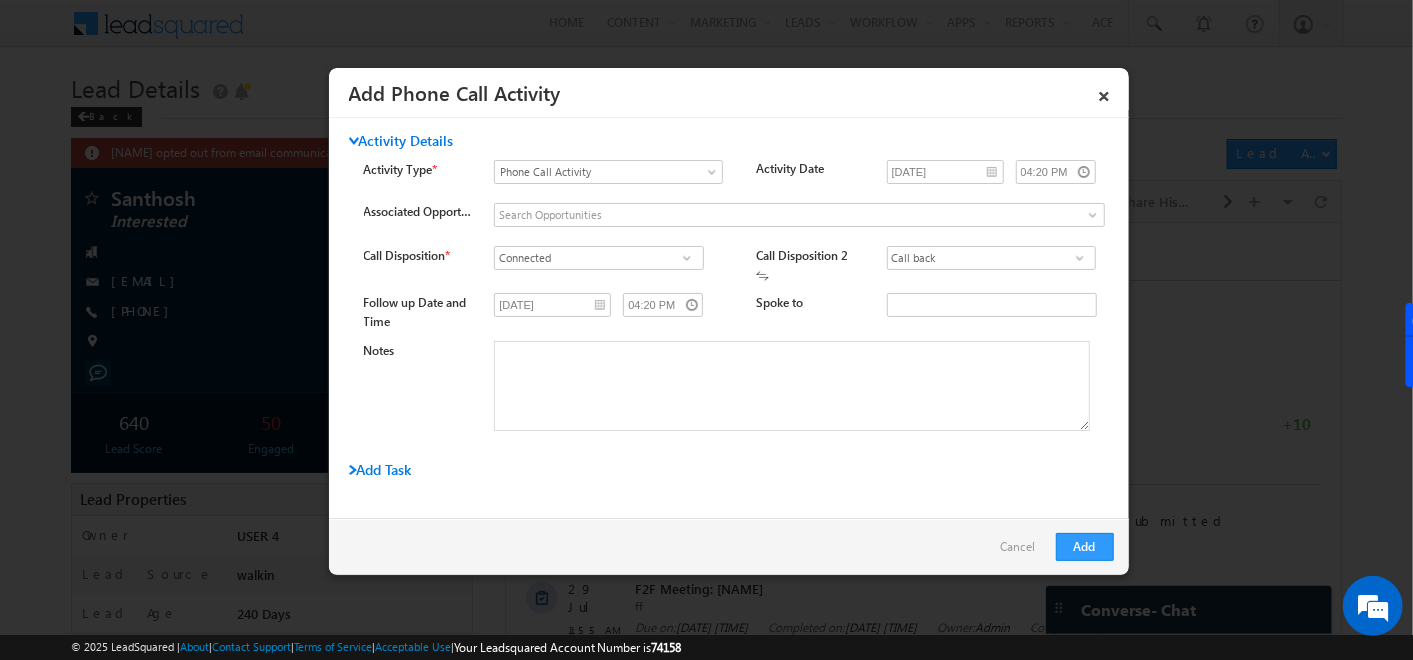 click at bounding box center (1080, 258) 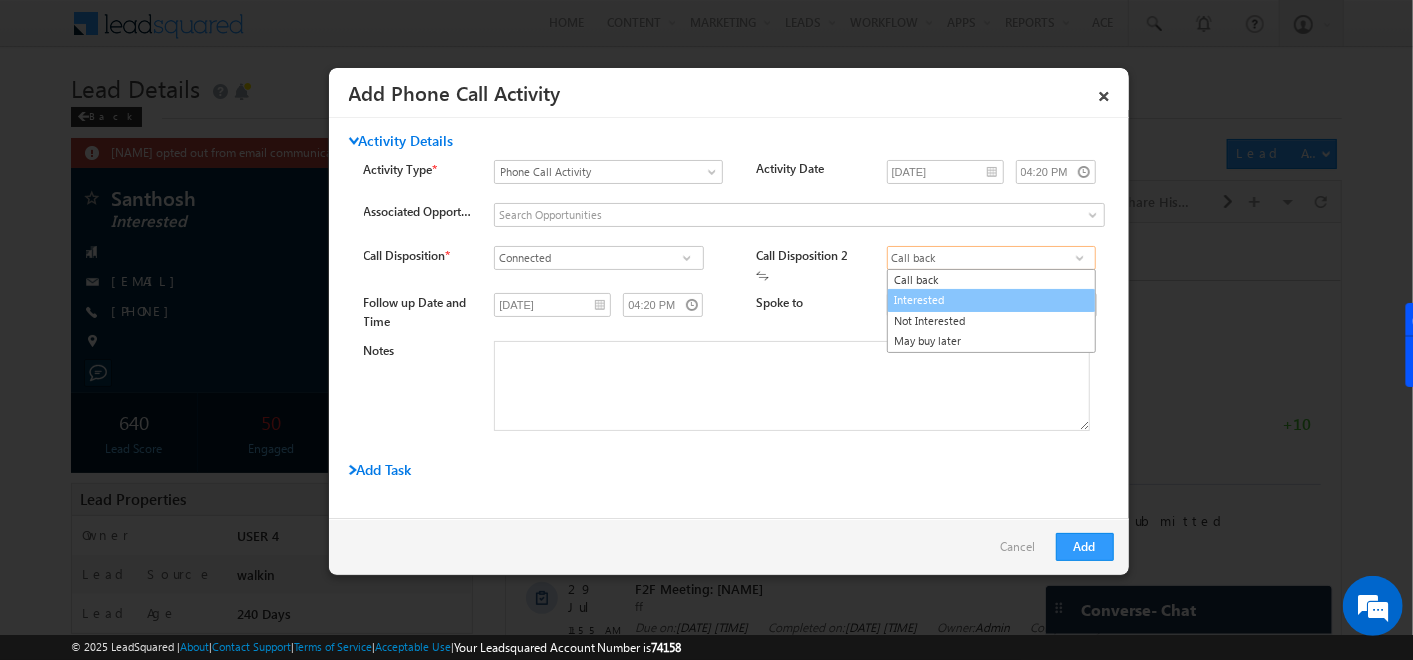 click on "Interested" at bounding box center [991, 300] 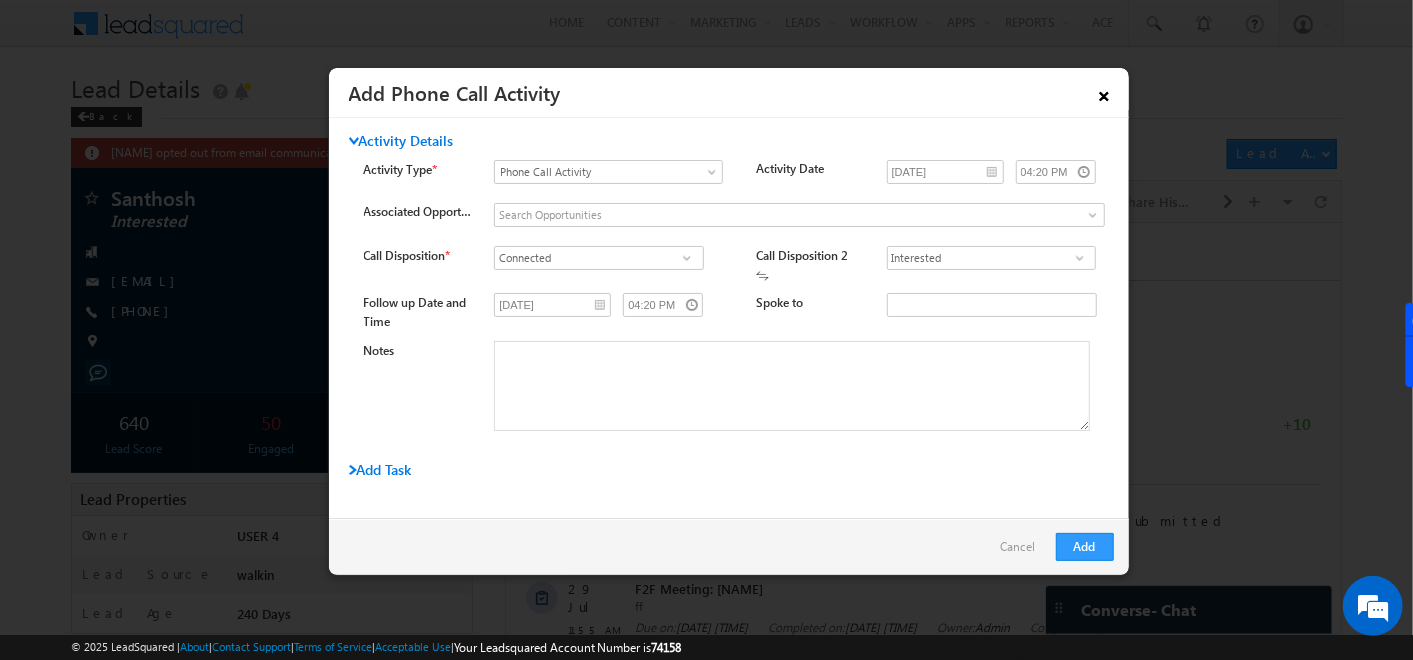click on "×" at bounding box center (1105, 92) 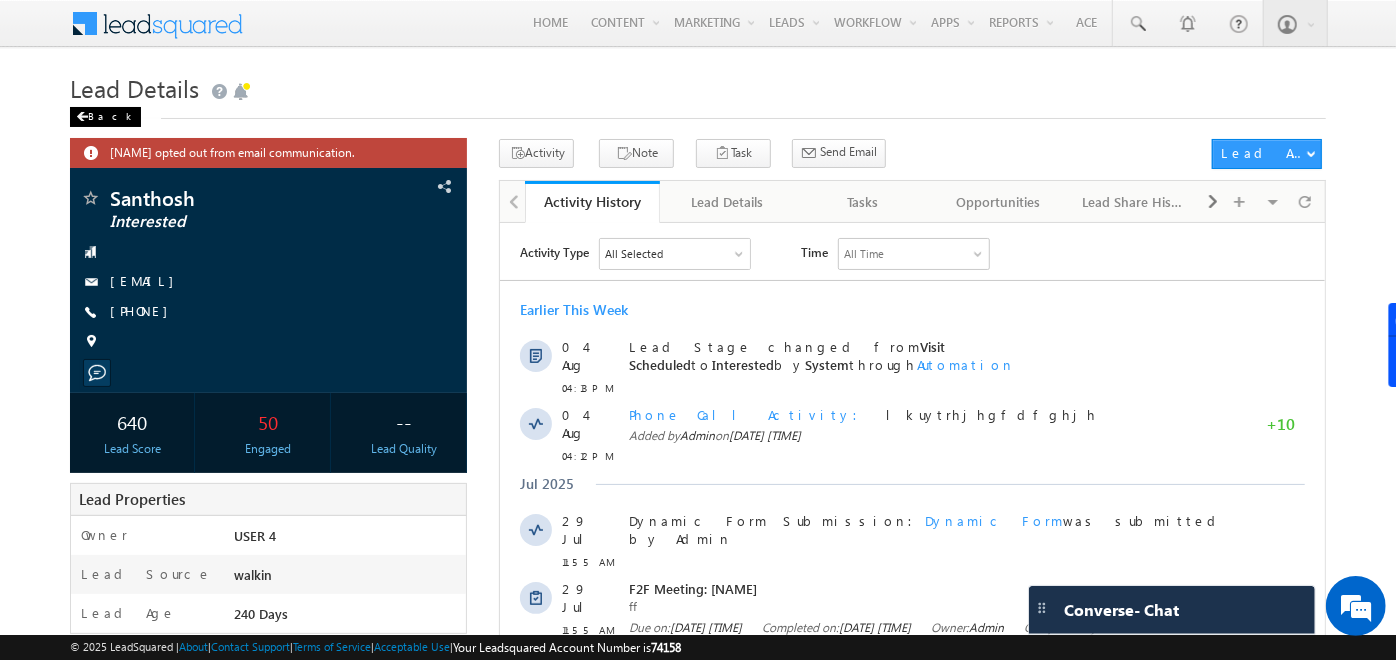 click at bounding box center [82, 117] 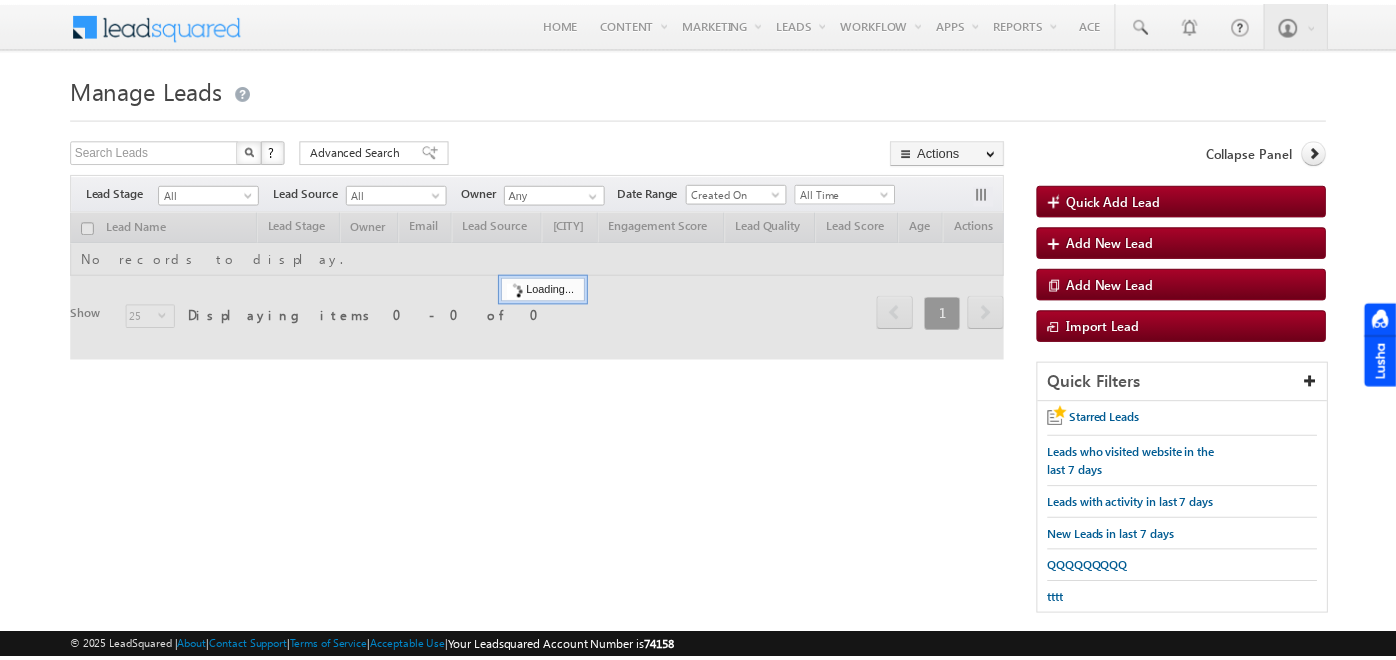 scroll, scrollTop: 0, scrollLeft: 0, axis: both 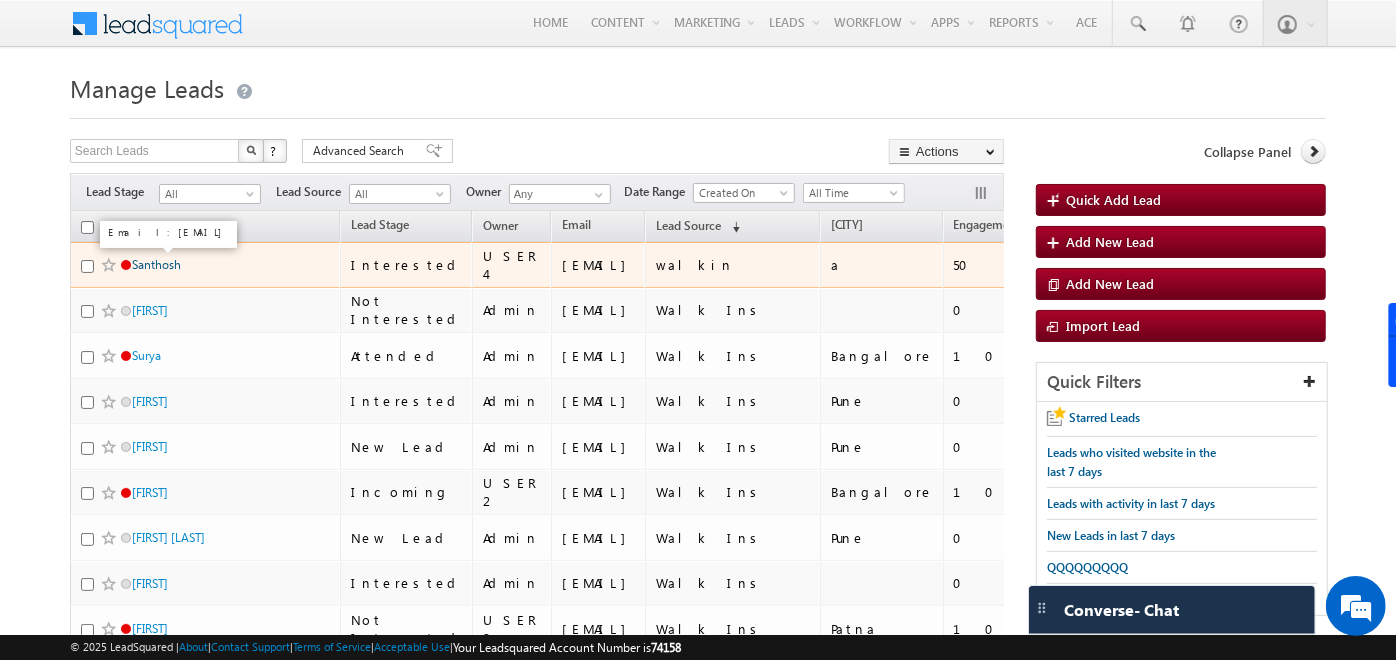 click on "Santhosh" at bounding box center (156, 264) 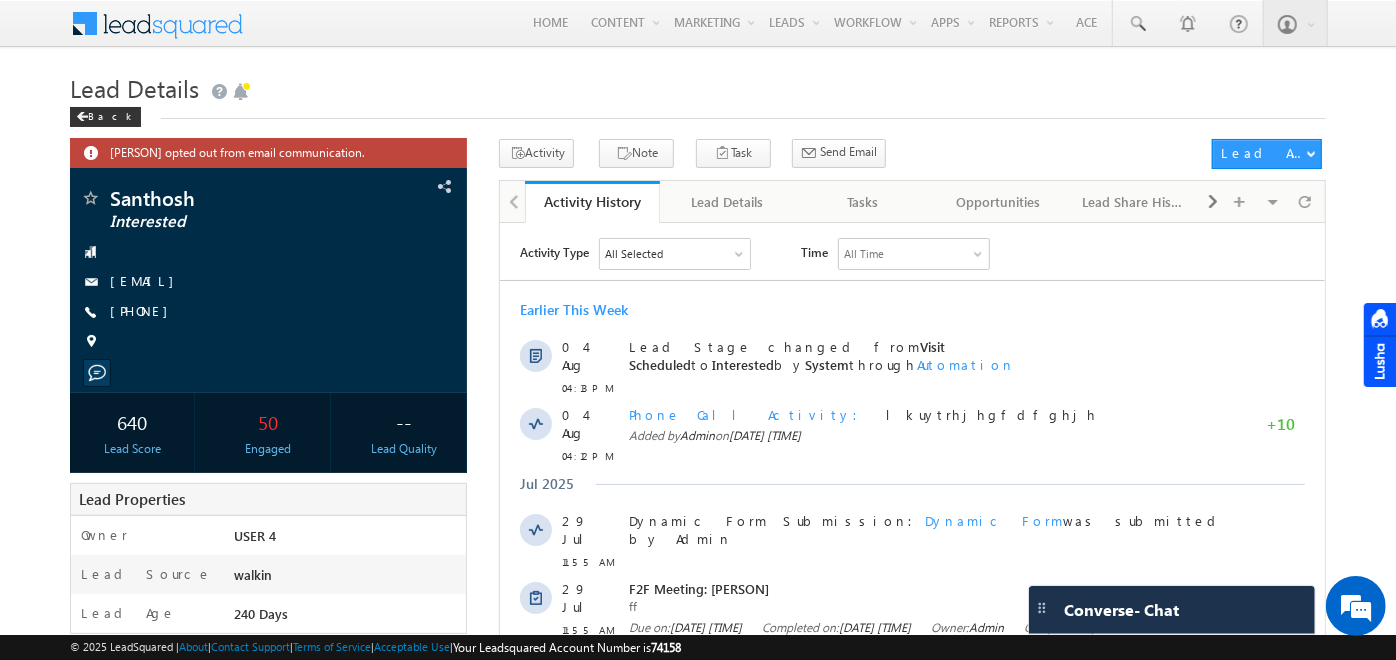 scroll, scrollTop: 0, scrollLeft: 0, axis: both 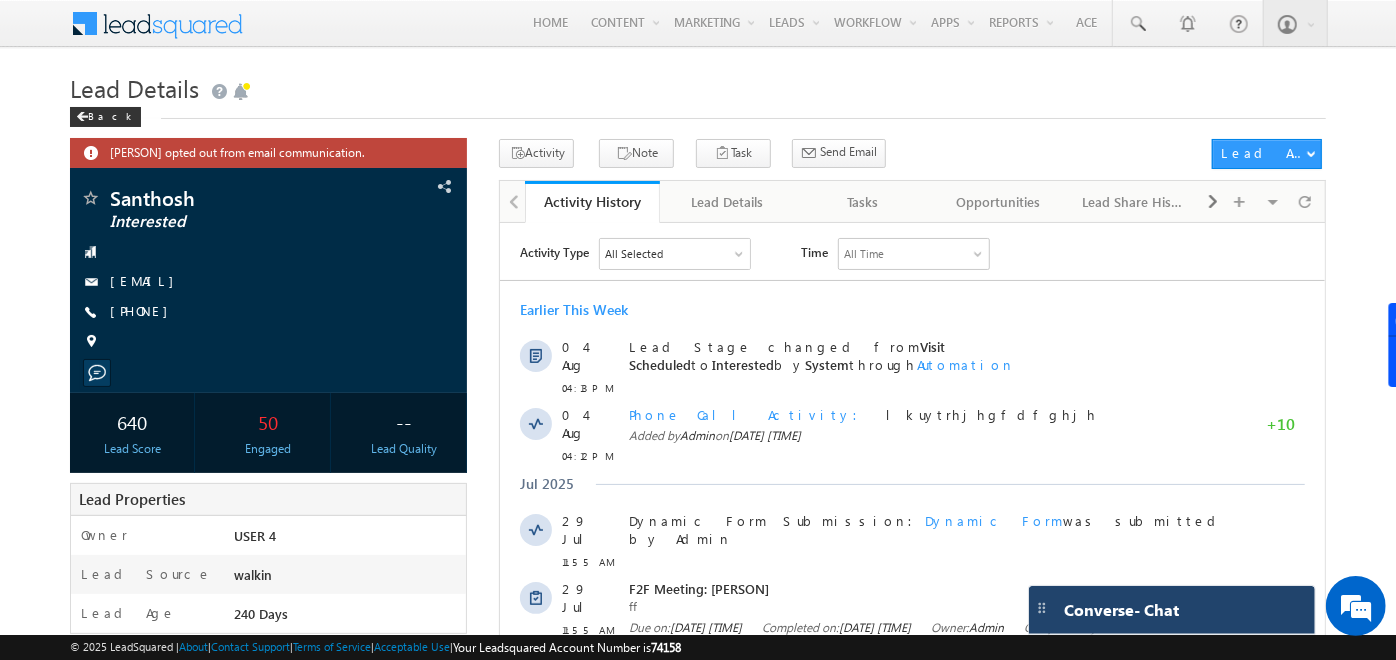 click on "Converse  - Chat" at bounding box center [1121, 610] 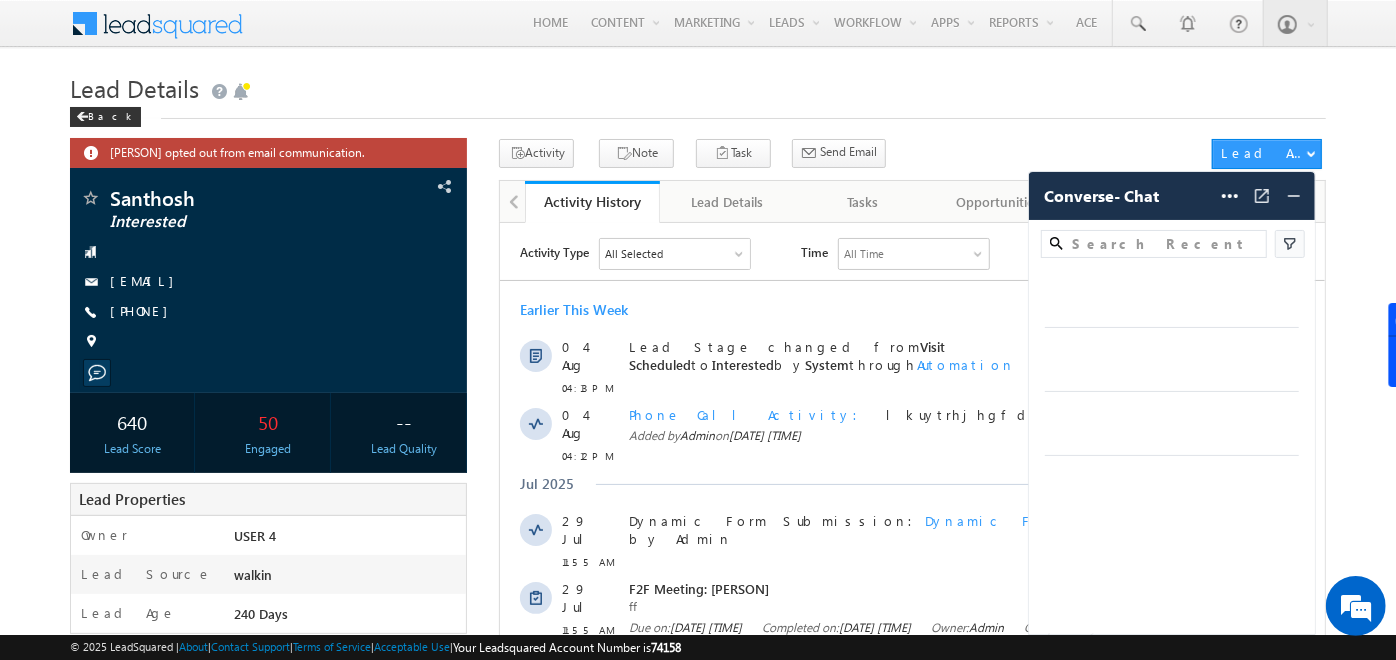 scroll, scrollTop: 0, scrollLeft: 0, axis: both 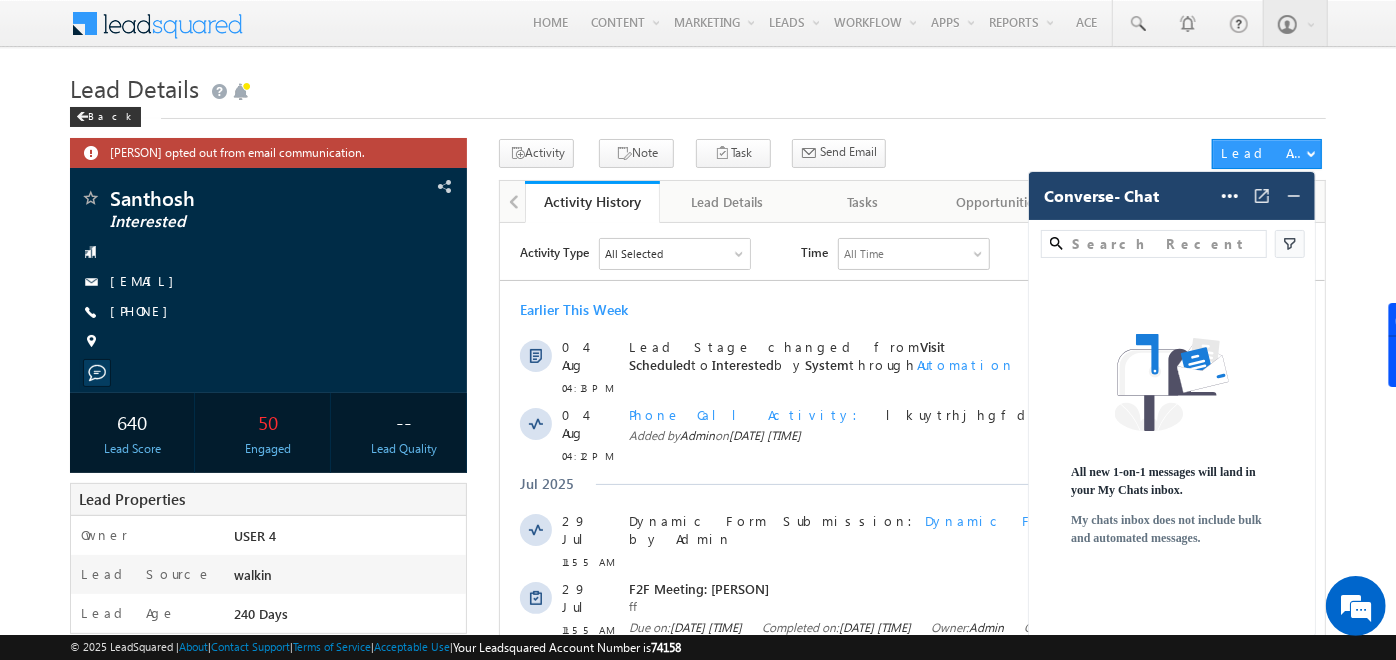 click on "Converse  - Chat" at bounding box center [1124, 196] 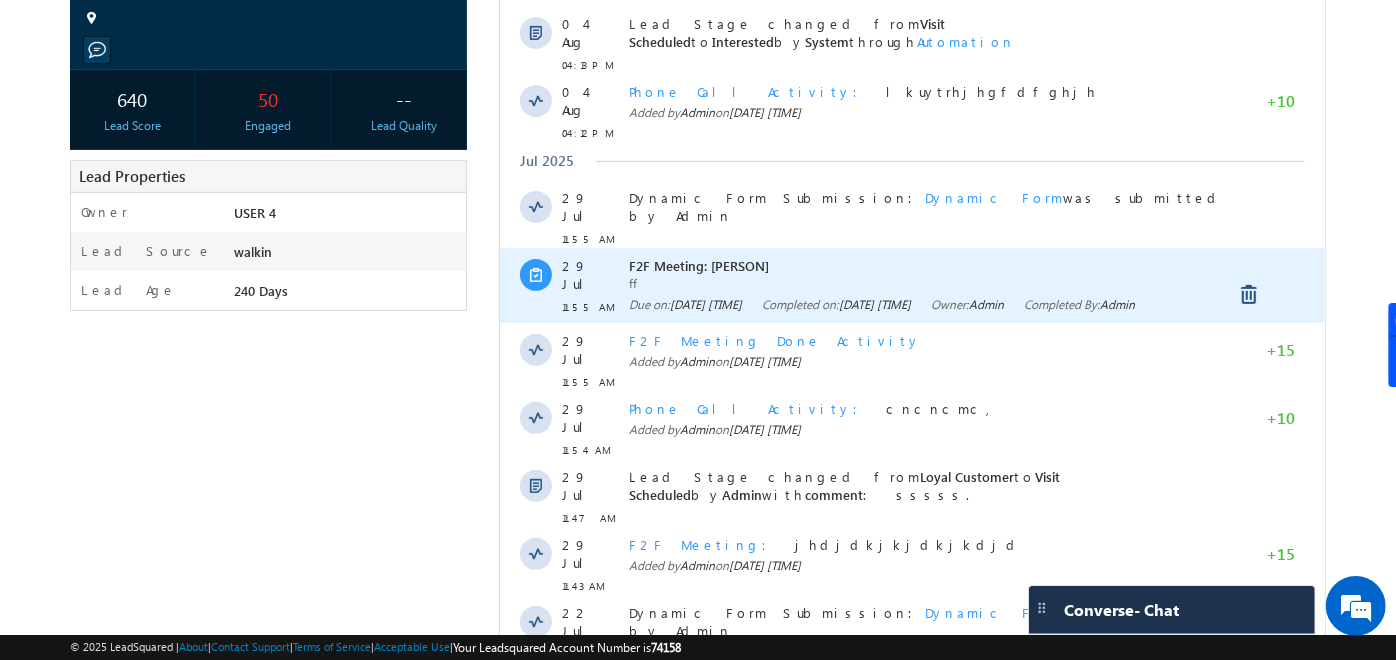 scroll, scrollTop: 517, scrollLeft: 0, axis: vertical 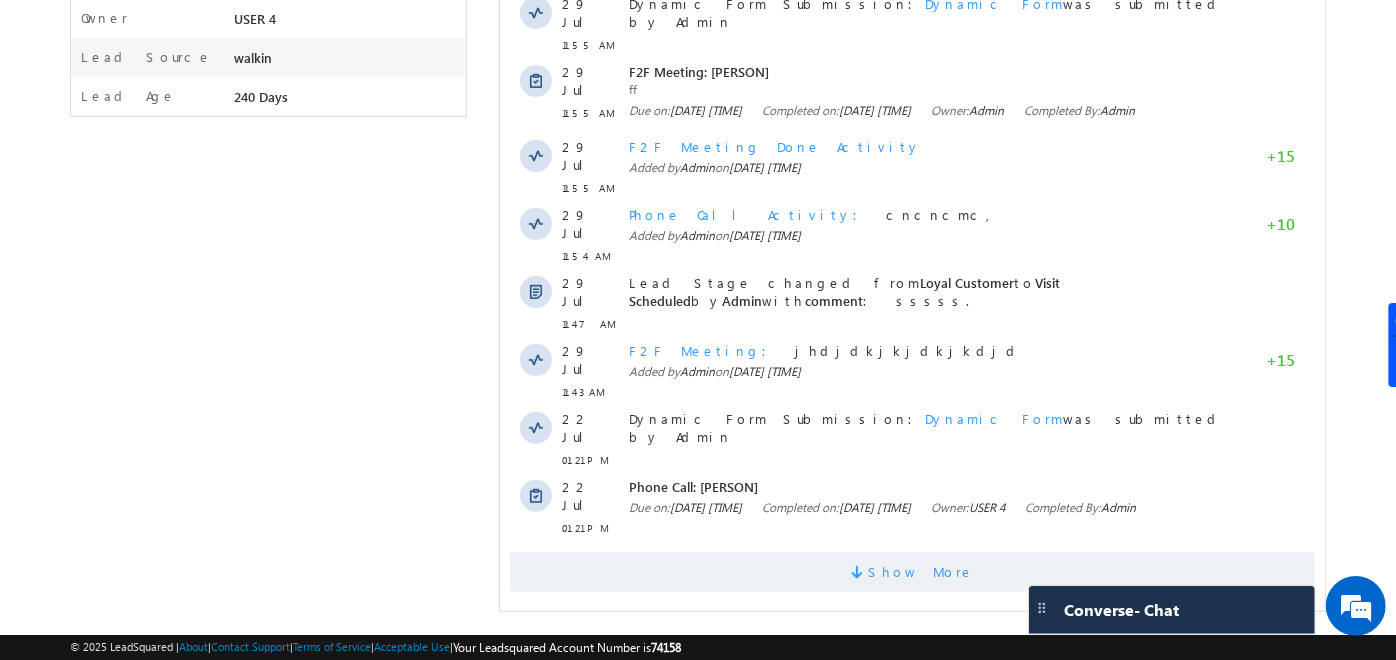 click on "Show More" at bounding box center [912, 572] 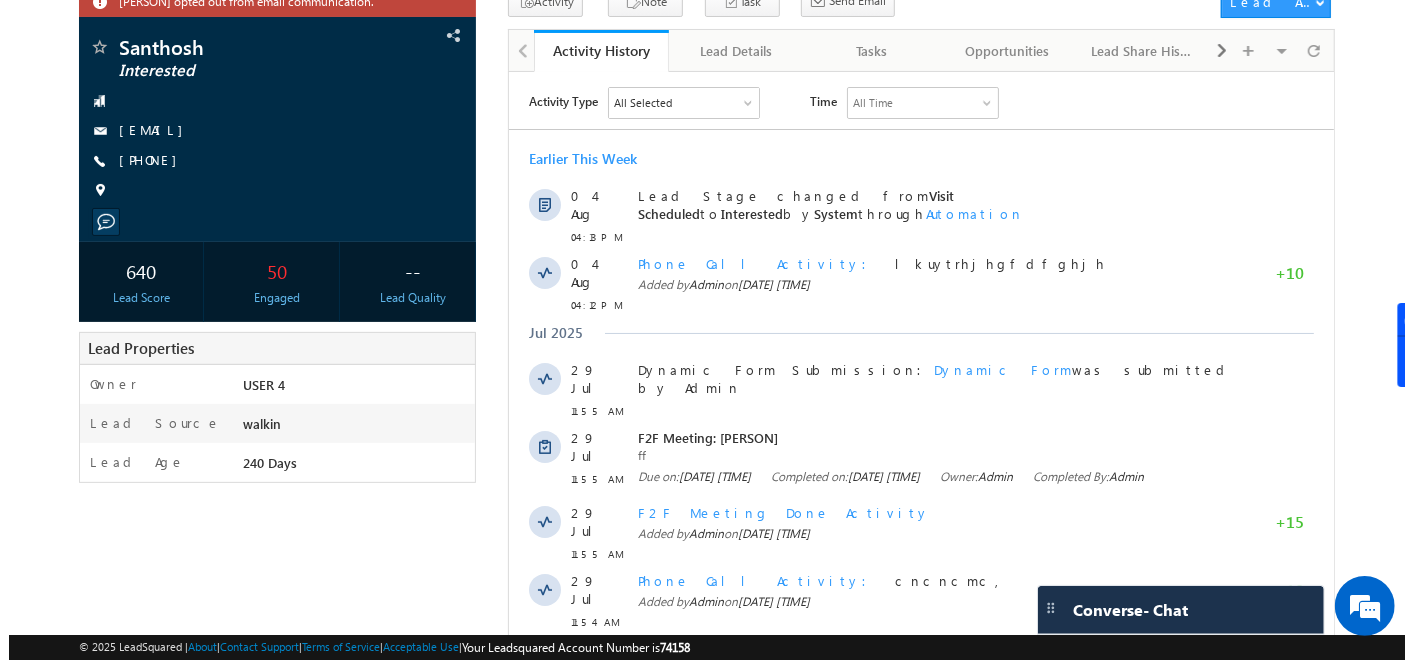 scroll, scrollTop: 0, scrollLeft: 0, axis: both 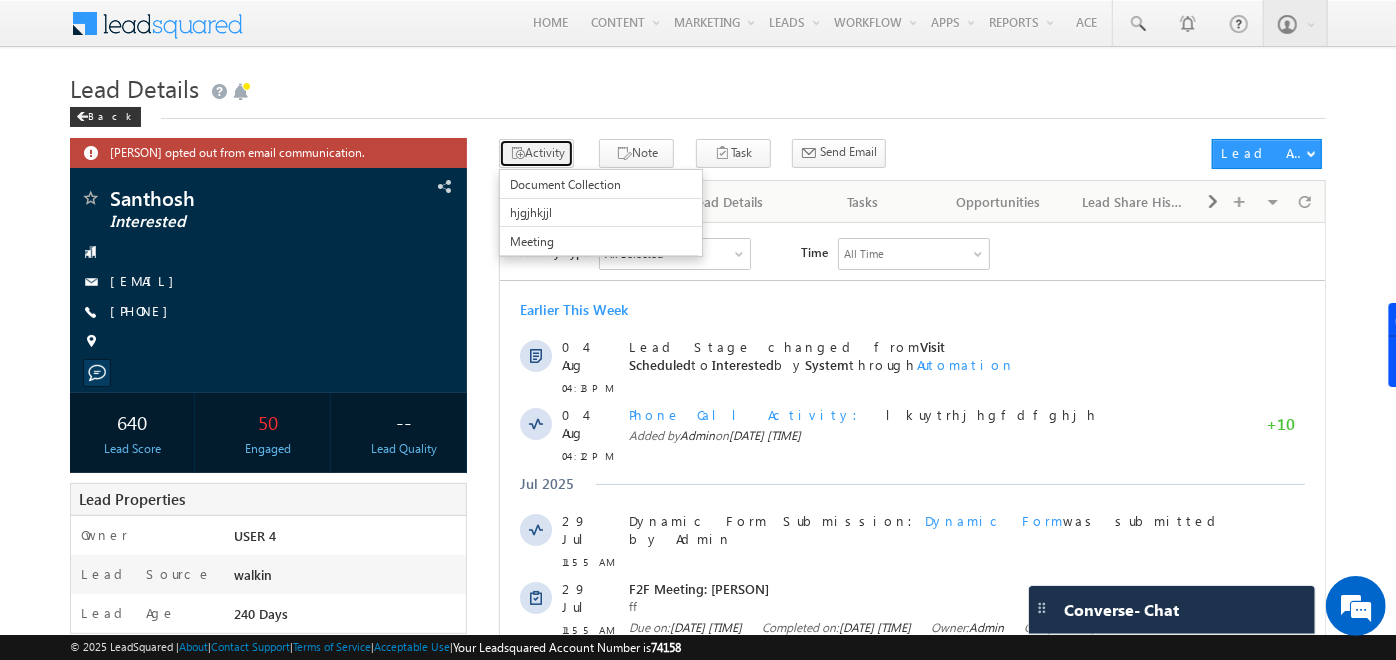 click on "Activity" at bounding box center (536, 153) 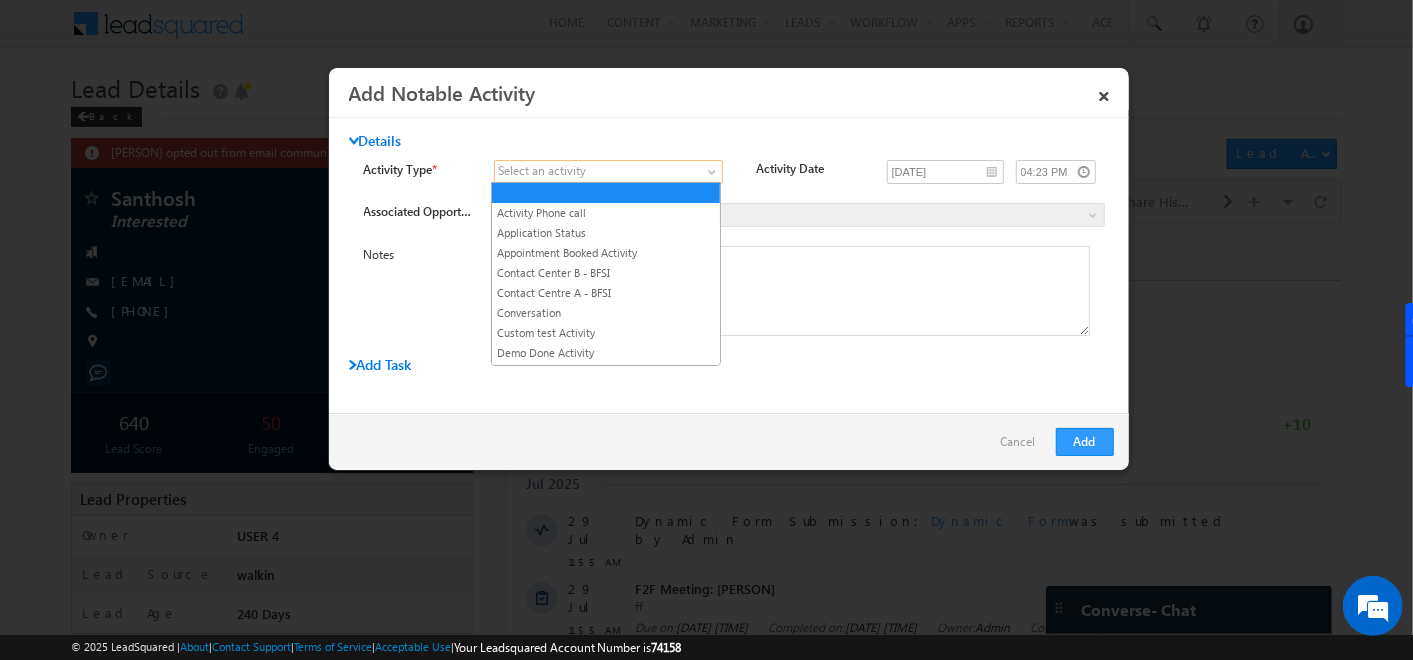 click at bounding box center [596, 172] 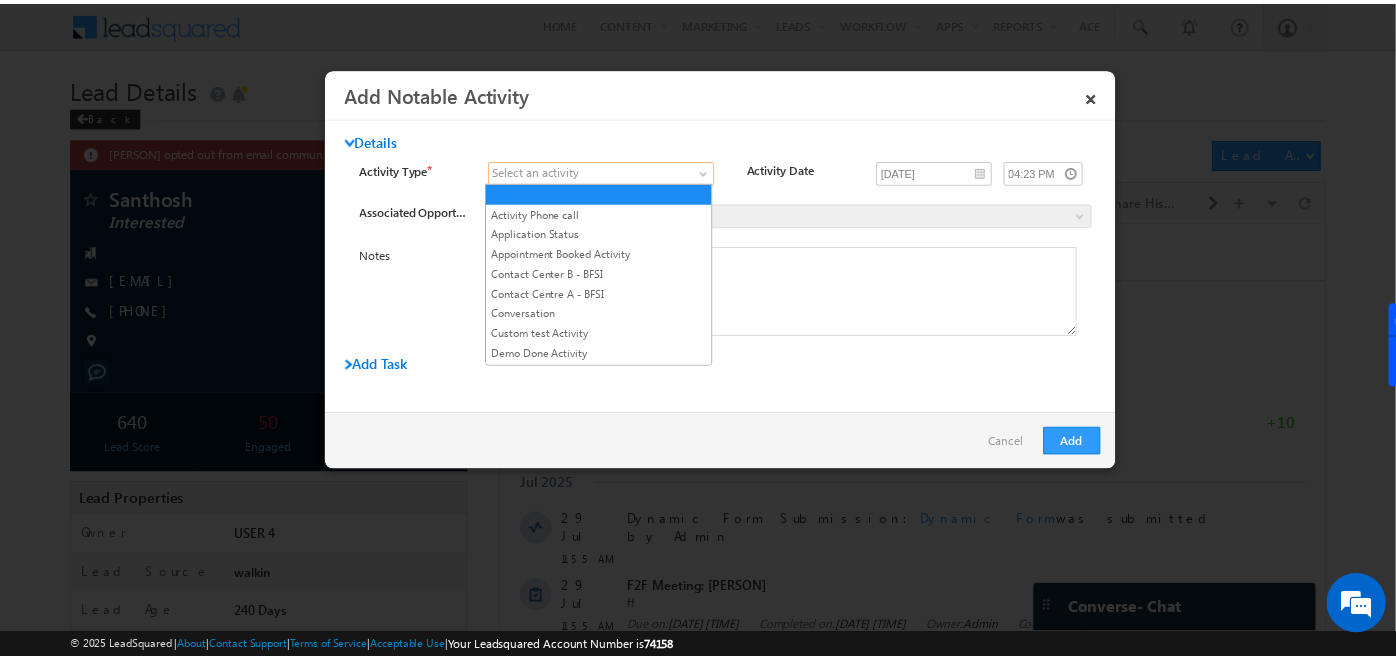 scroll, scrollTop: 288, scrollLeft: 0, axis: vertical 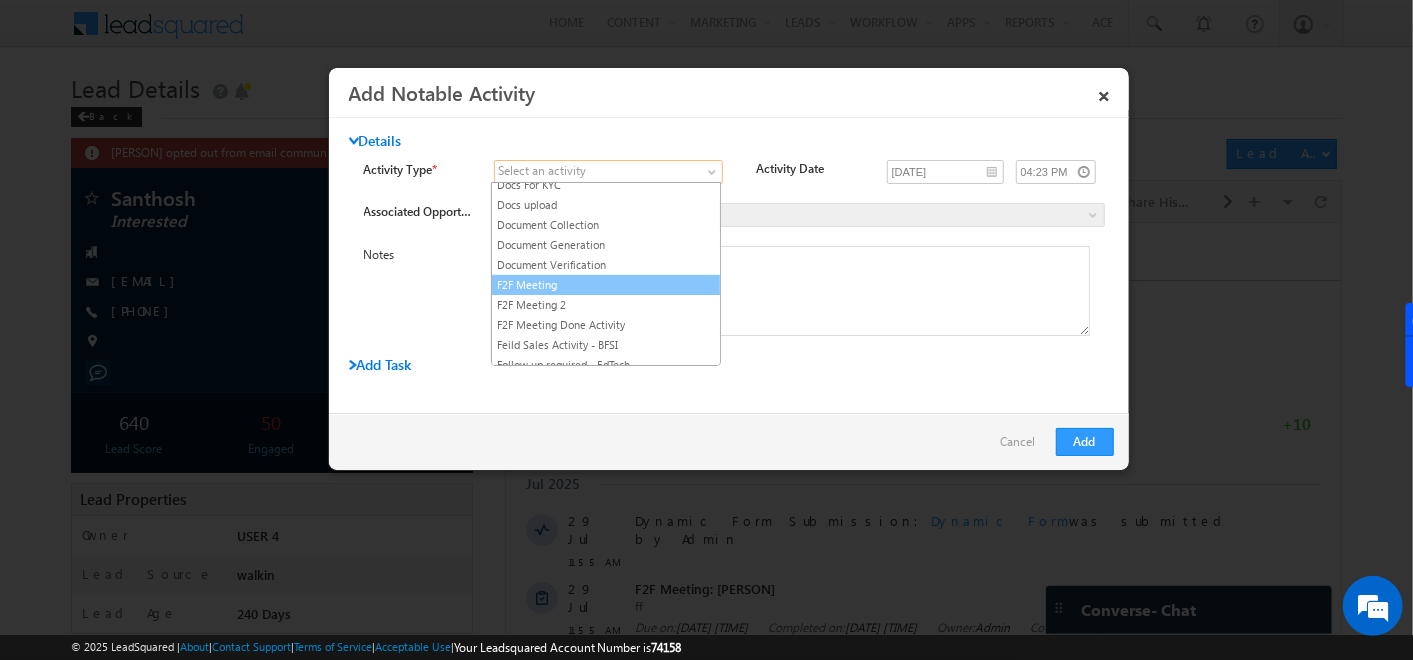 click on "F2F Meeting" at bounding box center [606, 285] 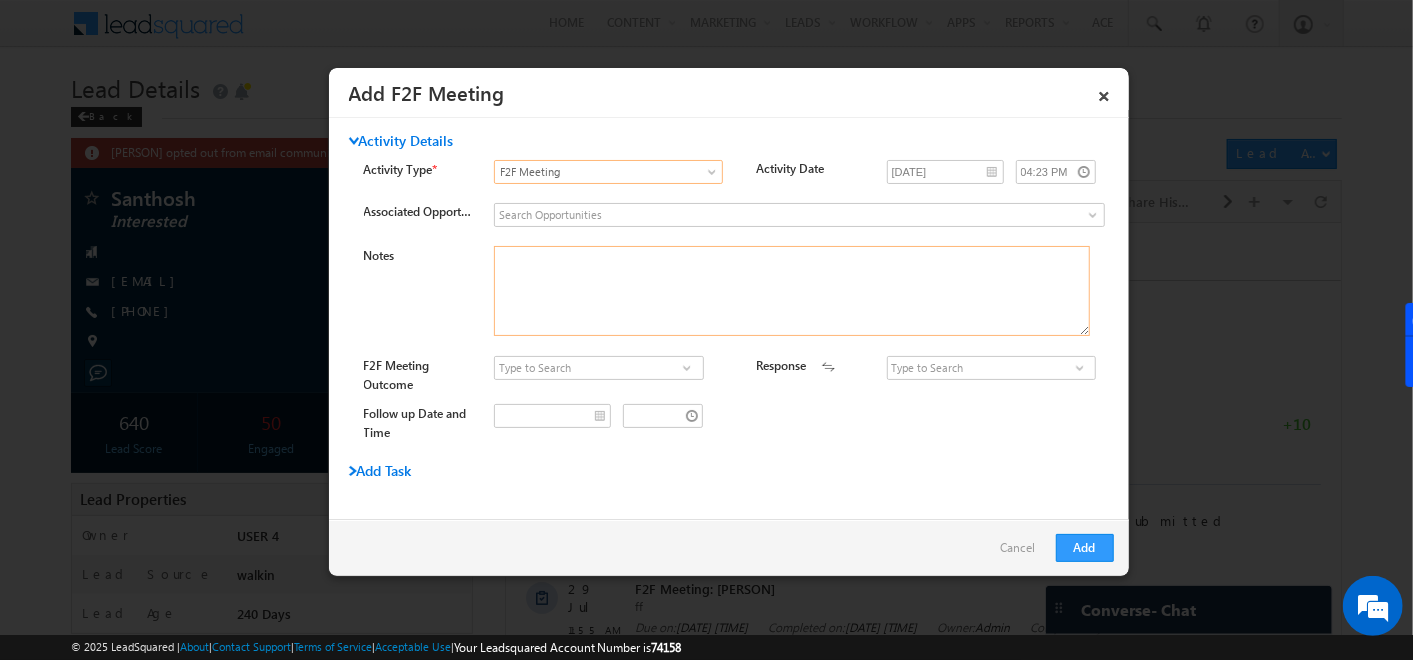click on "Notes" at bounding box center [792, 291] 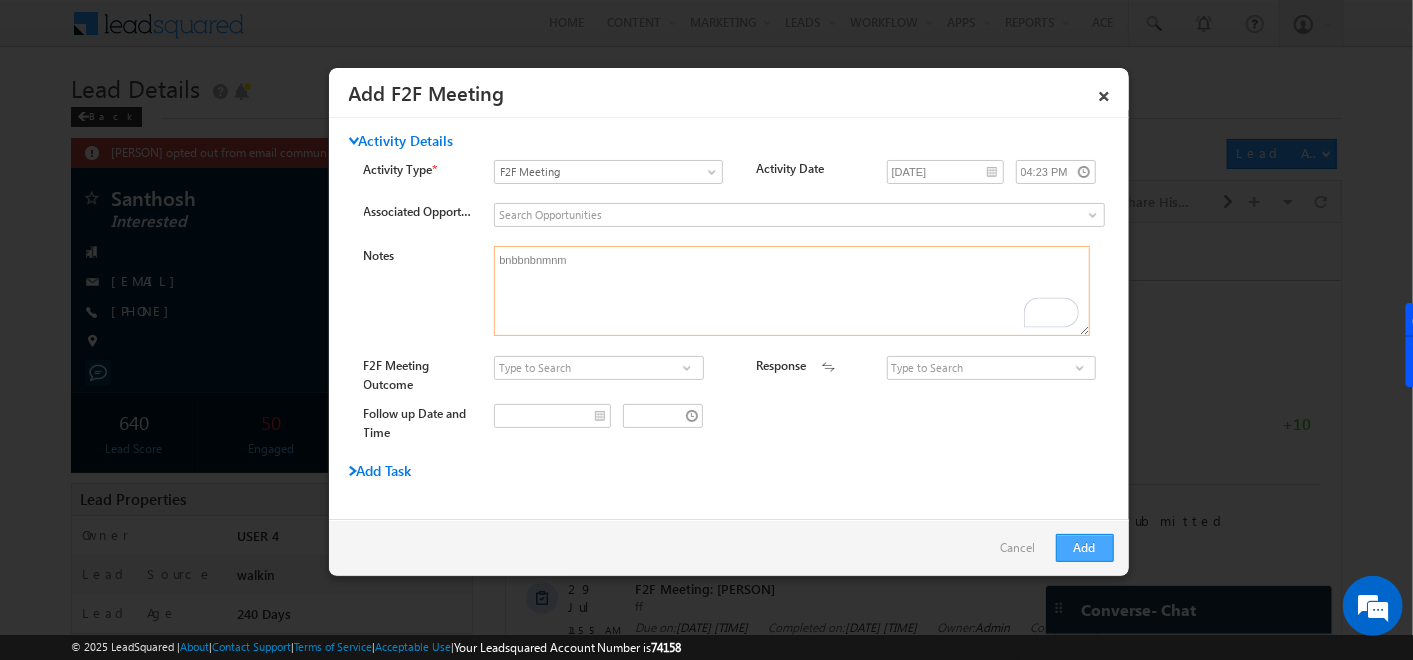 type on "bnbbnbnmnm" 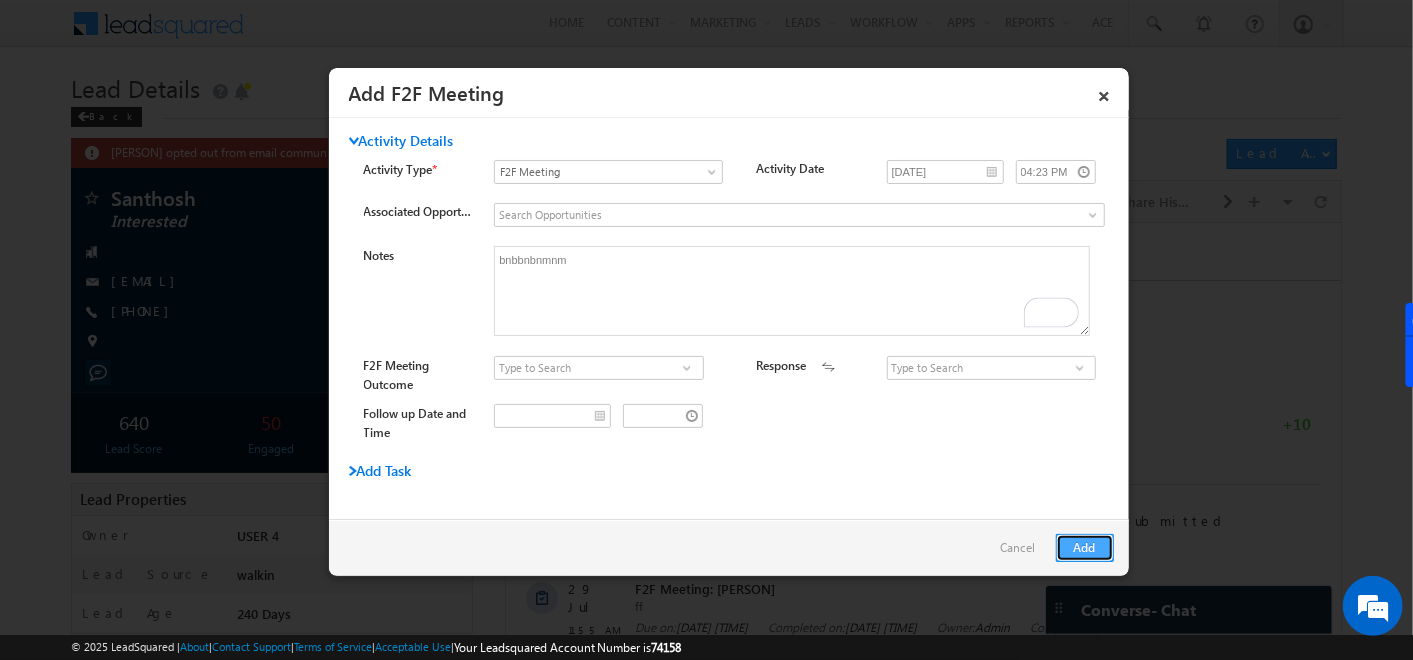 click on "Add" at bounding box center (1085, 548) 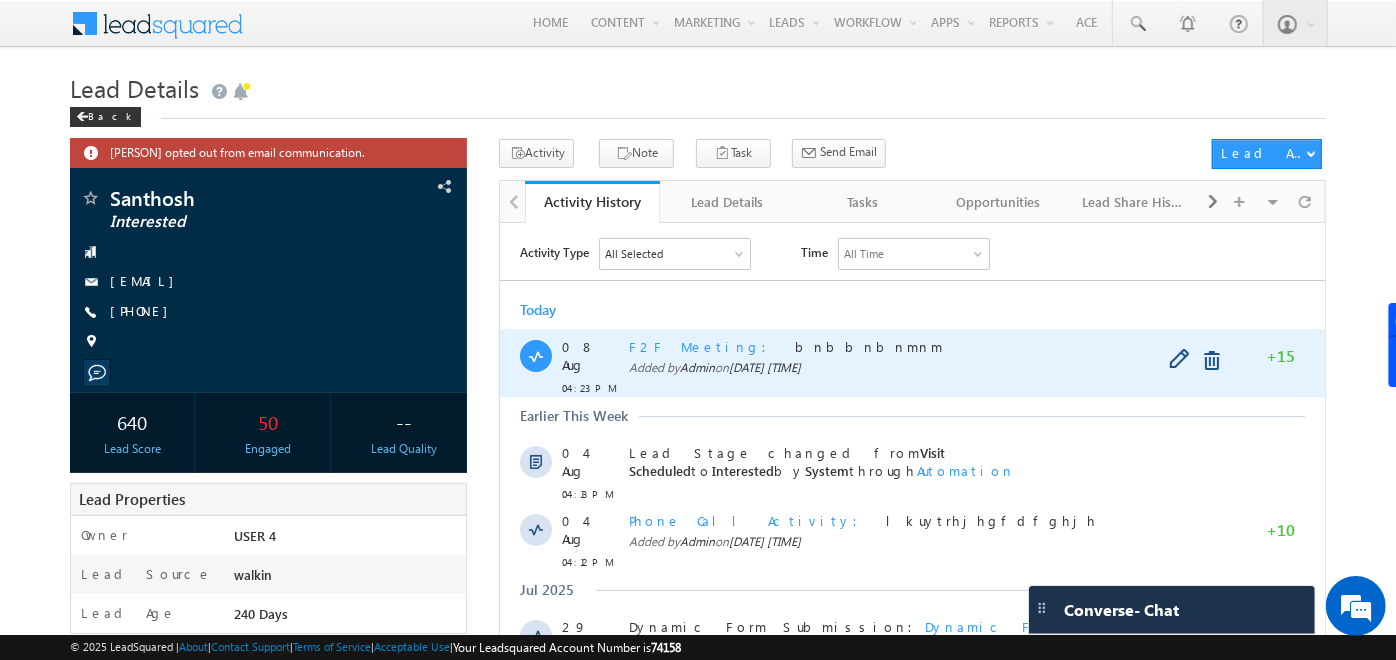 click on "F2F Meeting" at bounding box center [704, 345] 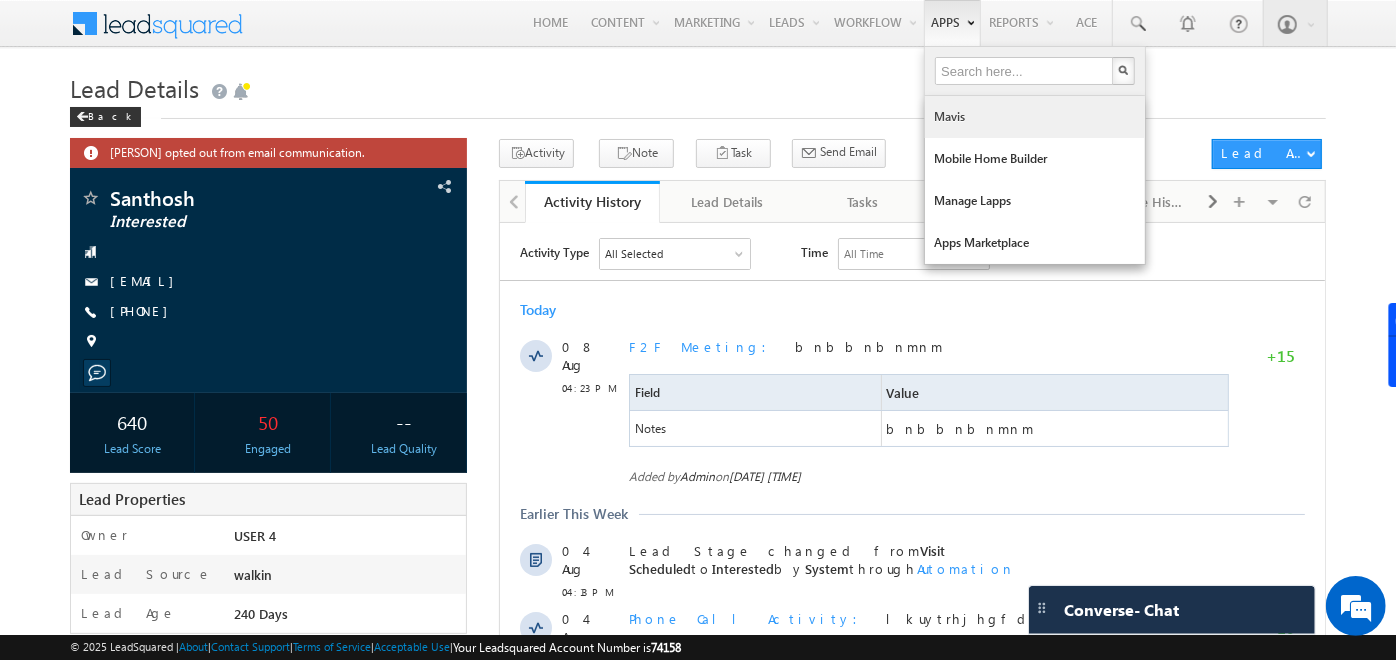 click on "Mavis" at bounding box center (1035, 117) 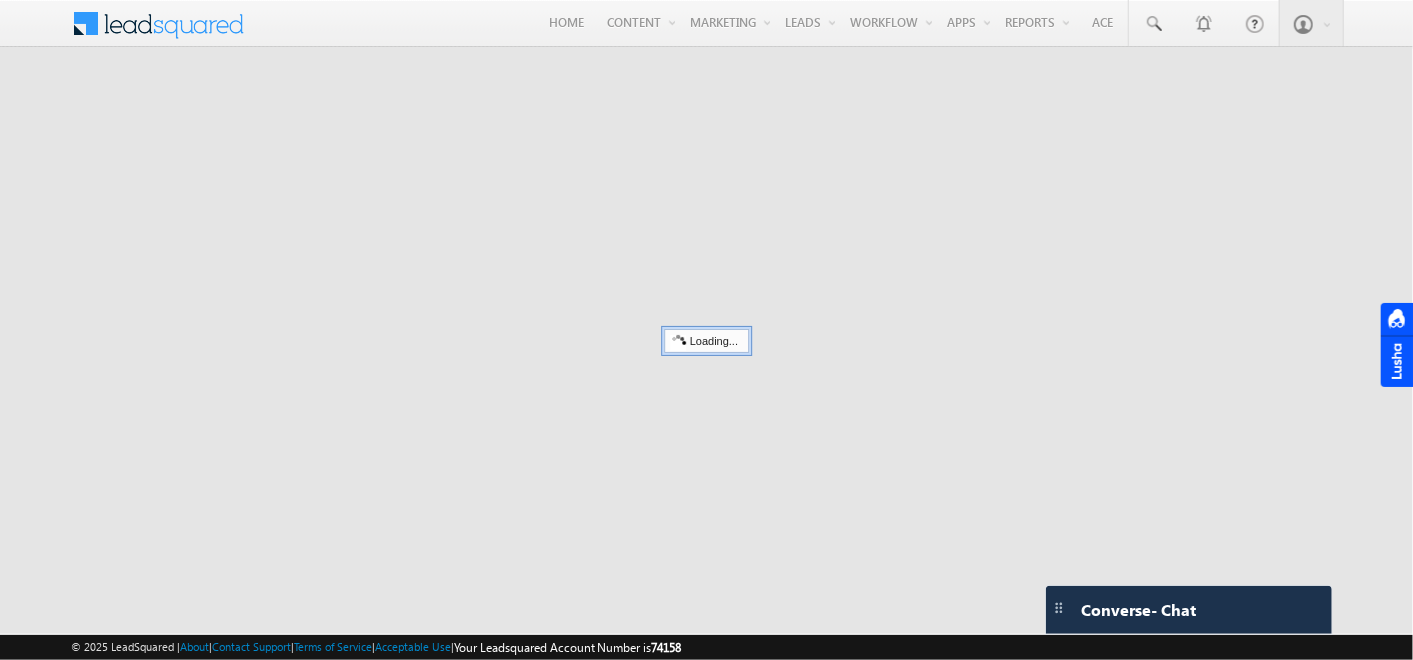 scroll, scrollTop: 0, scrollLeft: 0, axis: both 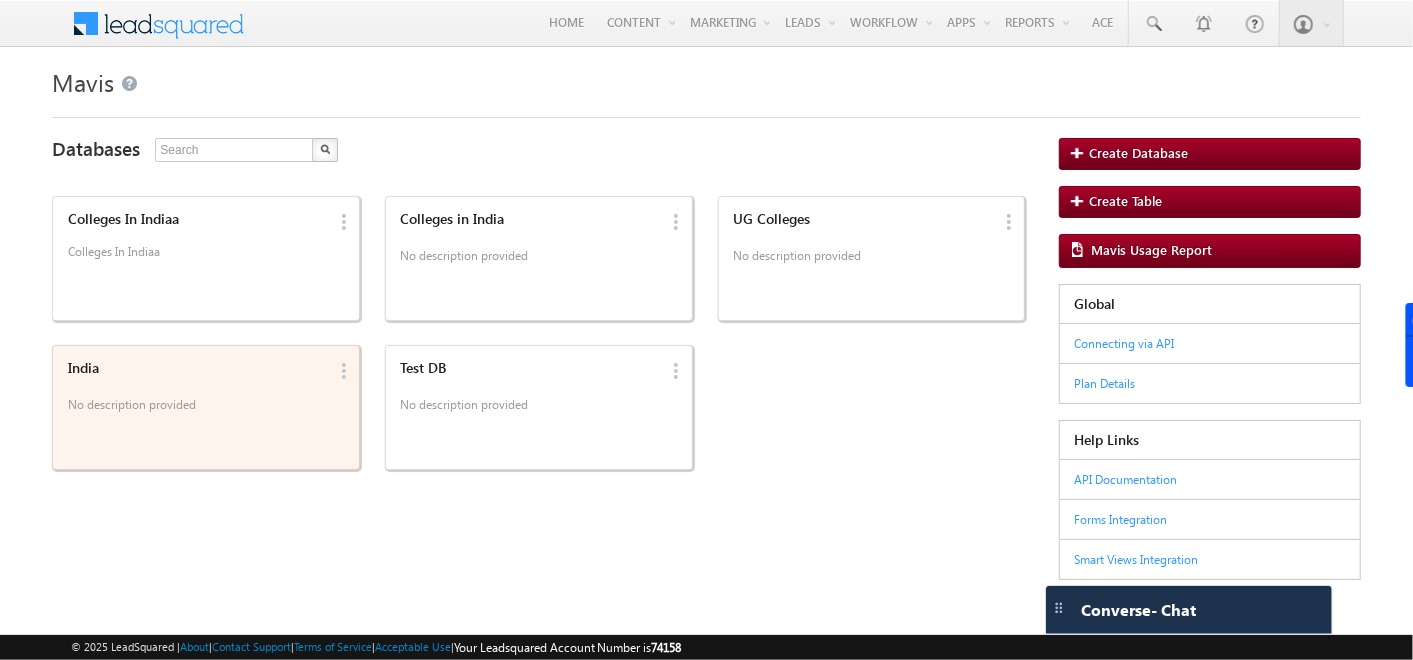 click on "India" at bounding box center [197, 367] 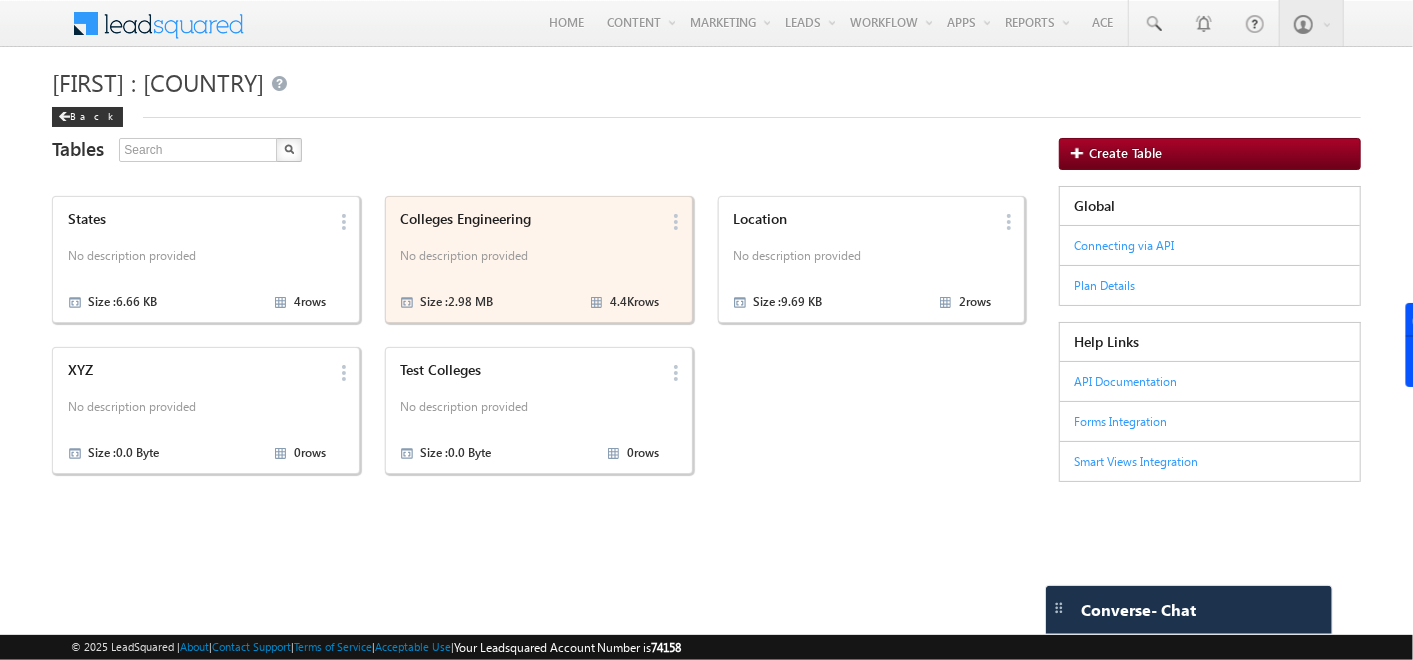 click on "Colleges Engineering   No description provided Size :  2.98 MB 4.4K  rows Delete" at bounding box center [539, 258] 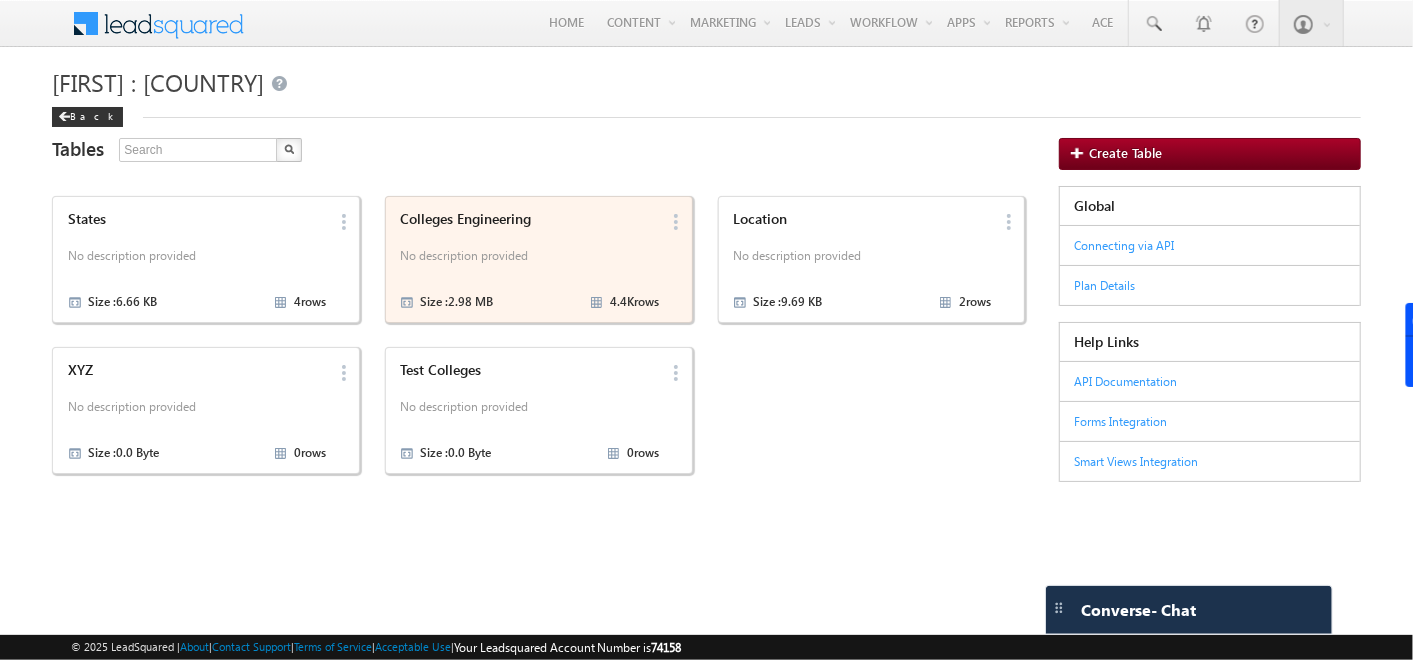 click on "No description provided" at bounding box center (529, 258) 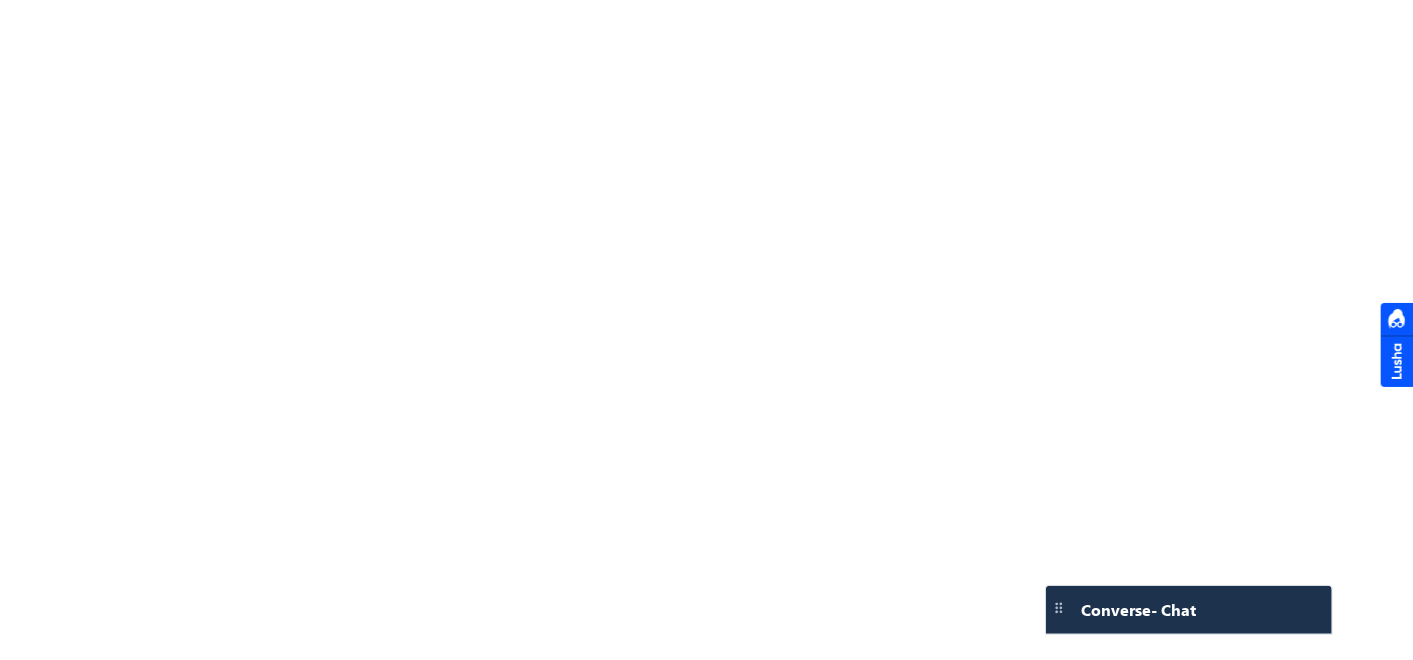 scroll, scrollTop: 0, scrollLeft: 0, axis: both 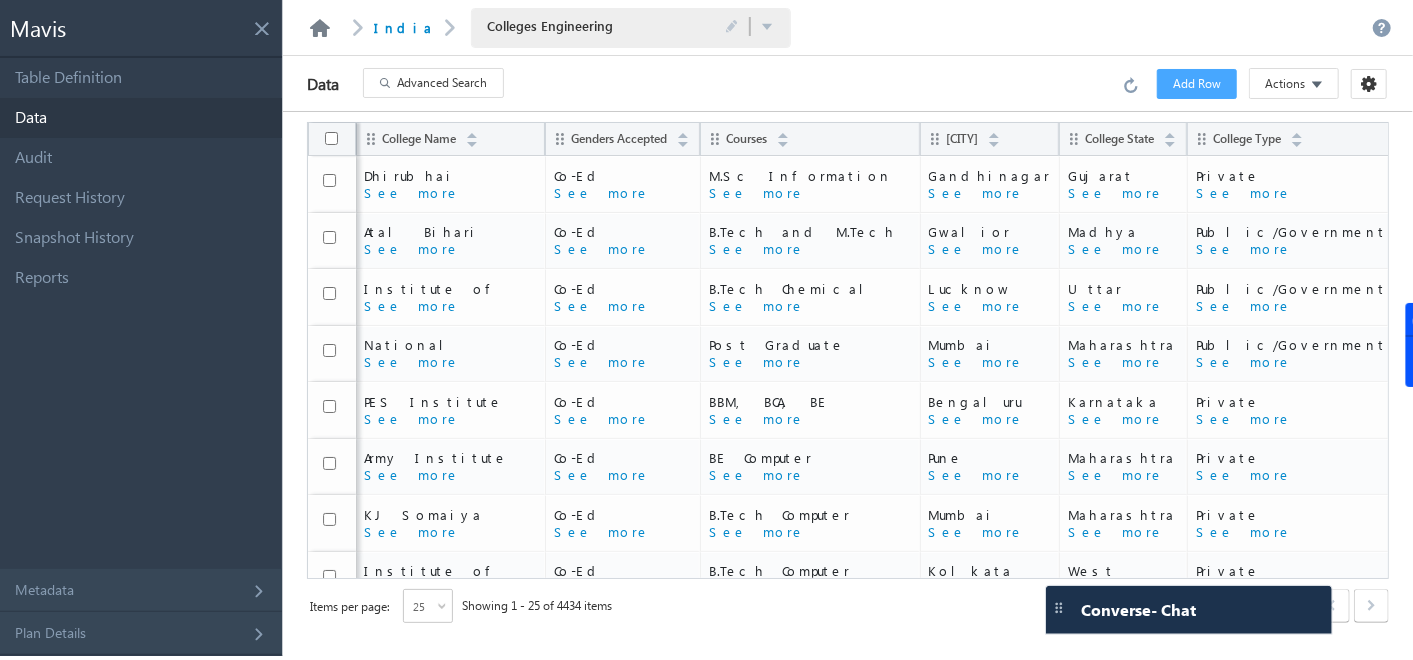 click at bounding box center (320, 28) 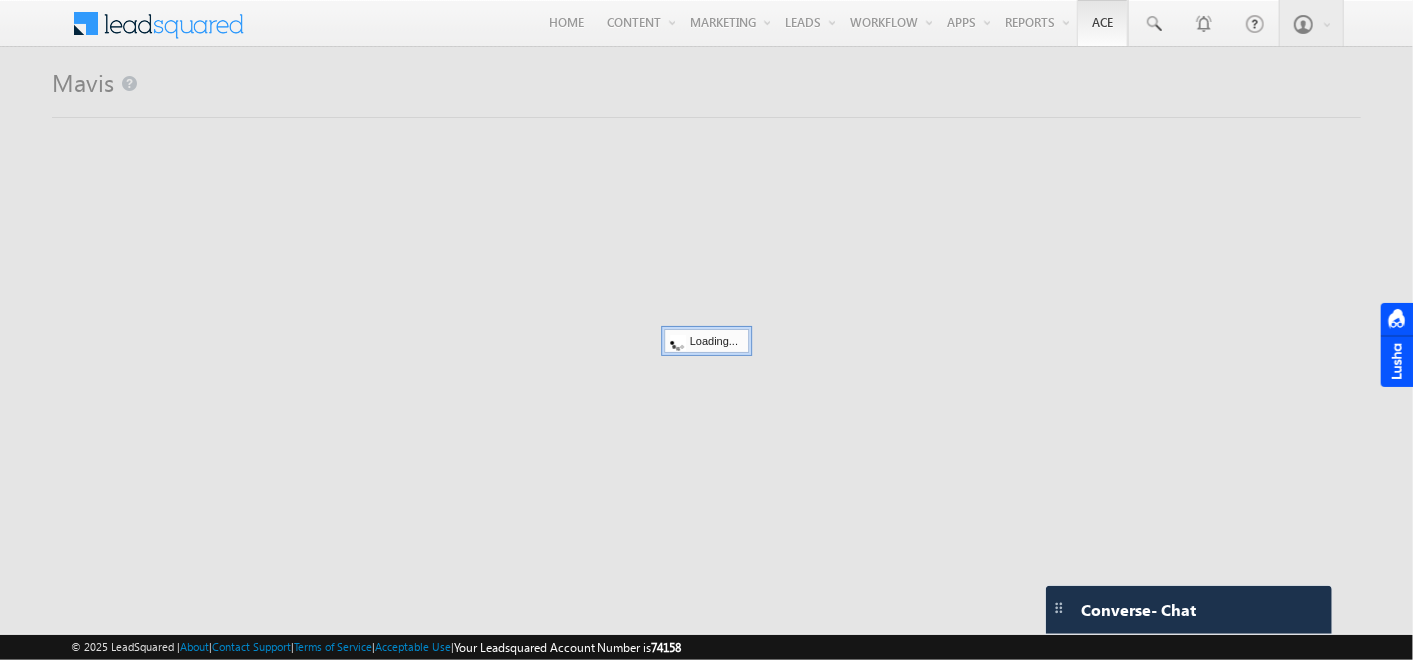scroll, scrollTop: 0, scrollLeft: 0, axis: both 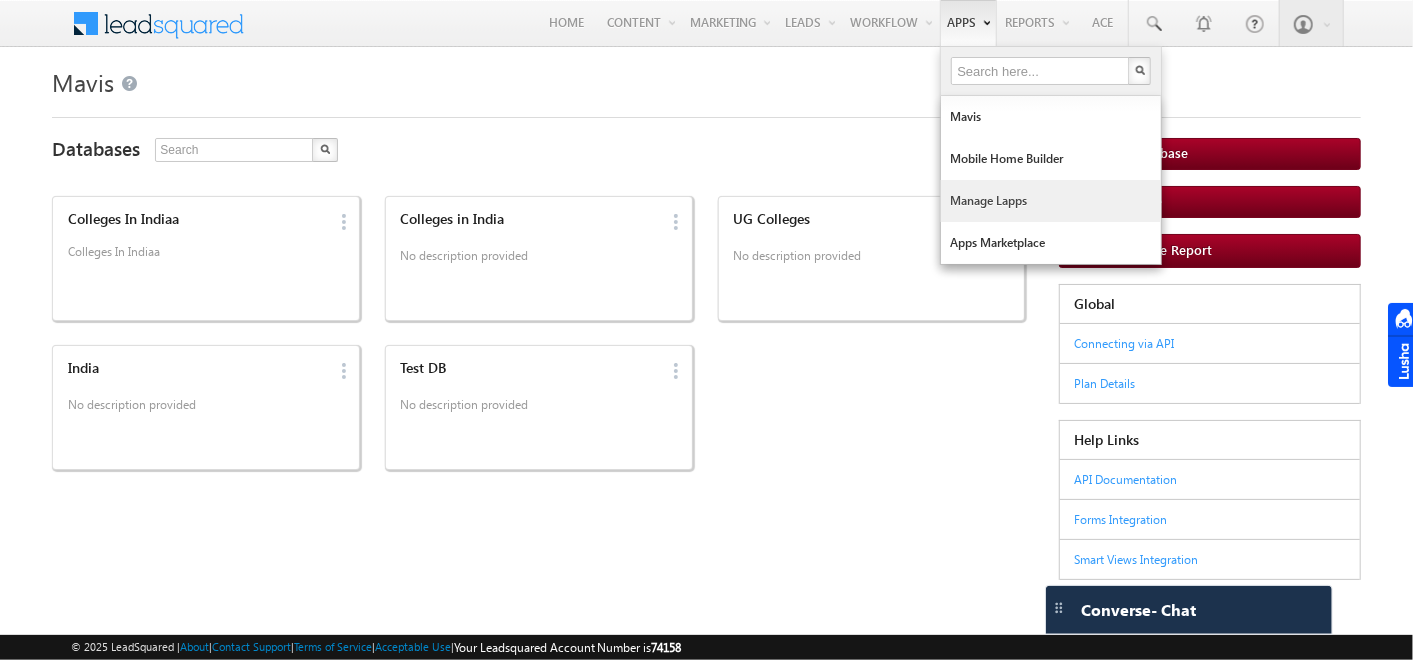 click on "Manage Lapps" at bounding box center [1051, 201] 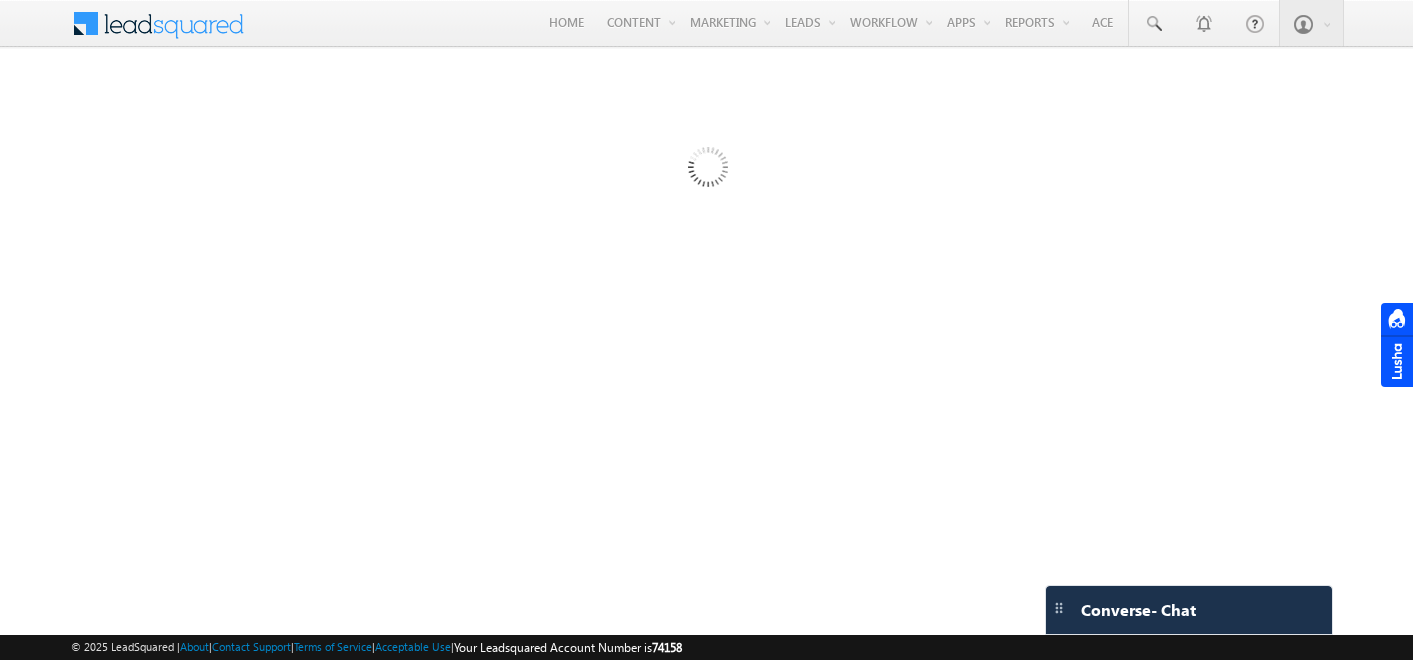 scroll, scrollTop: 0, scrollLeft: 0, axis: both 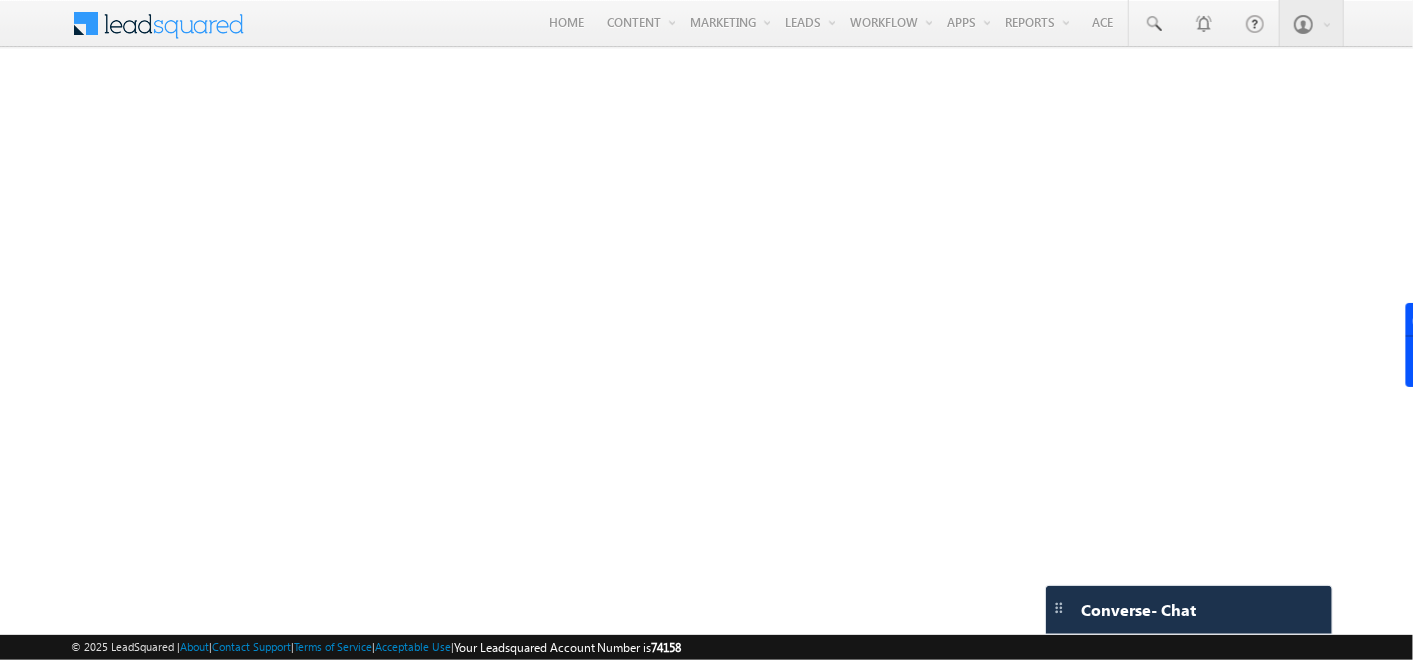 click at bounding box center [171, 21] 